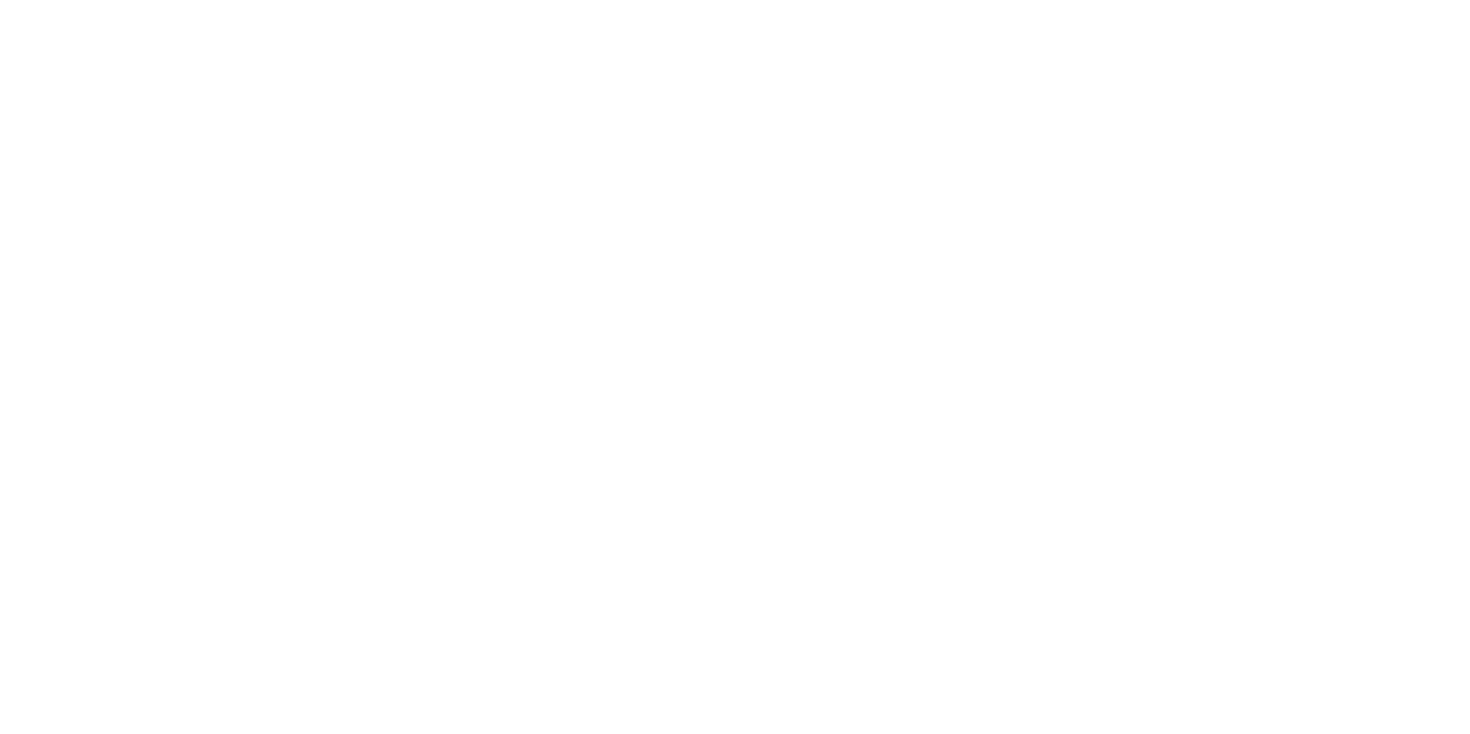 scroll, scrollTop: 0, scrollLeft: 0, axis: both 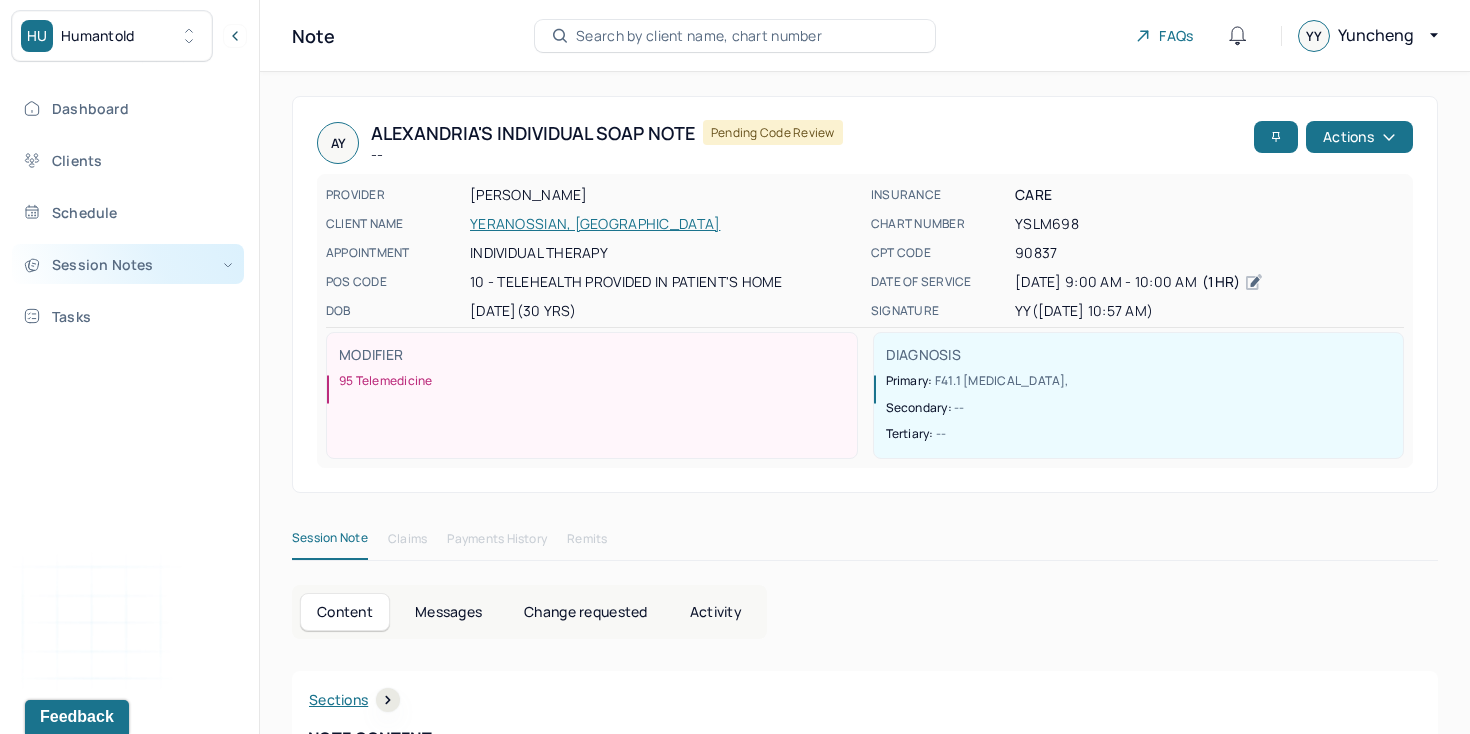 click on "Session Notes" at bounding box center (128, 264) 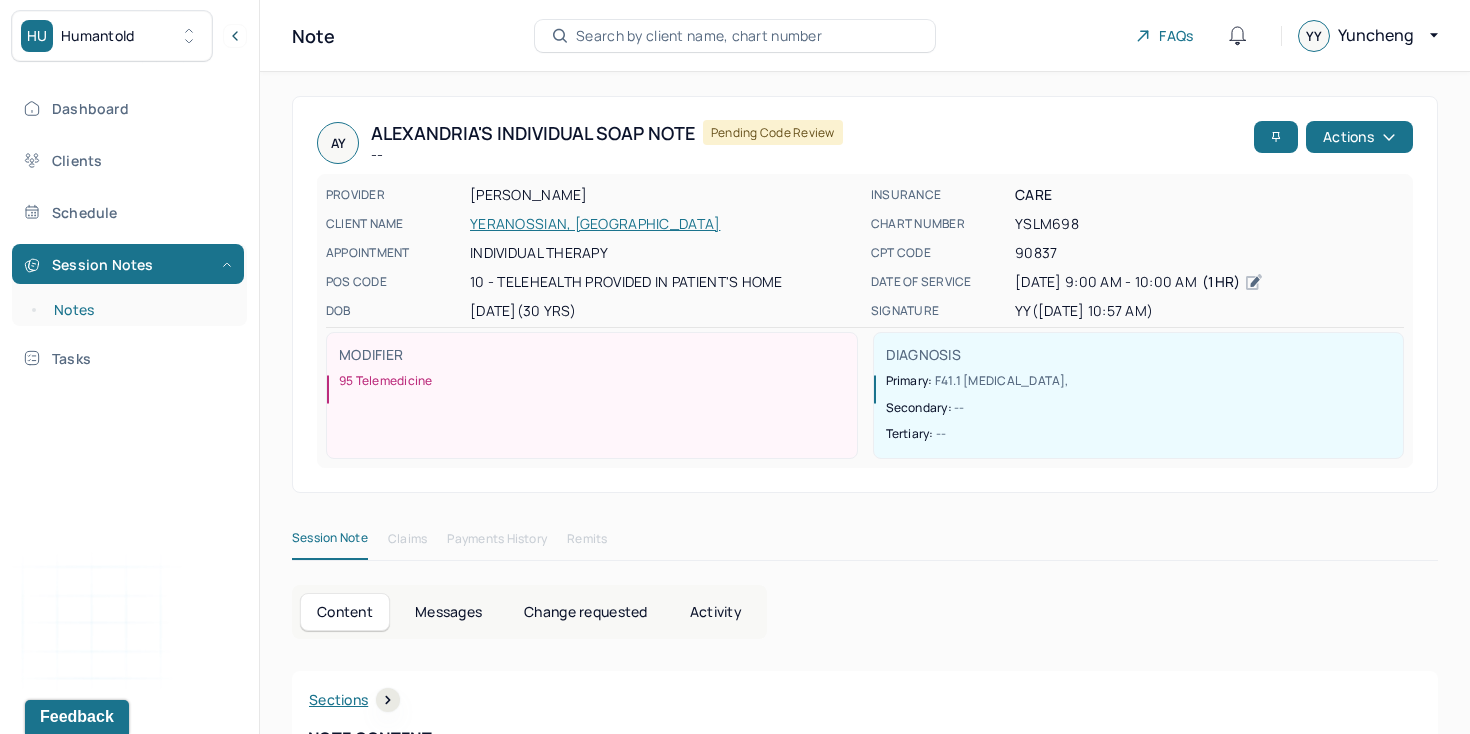 click on "Notes" at bounding box center [139, 310] 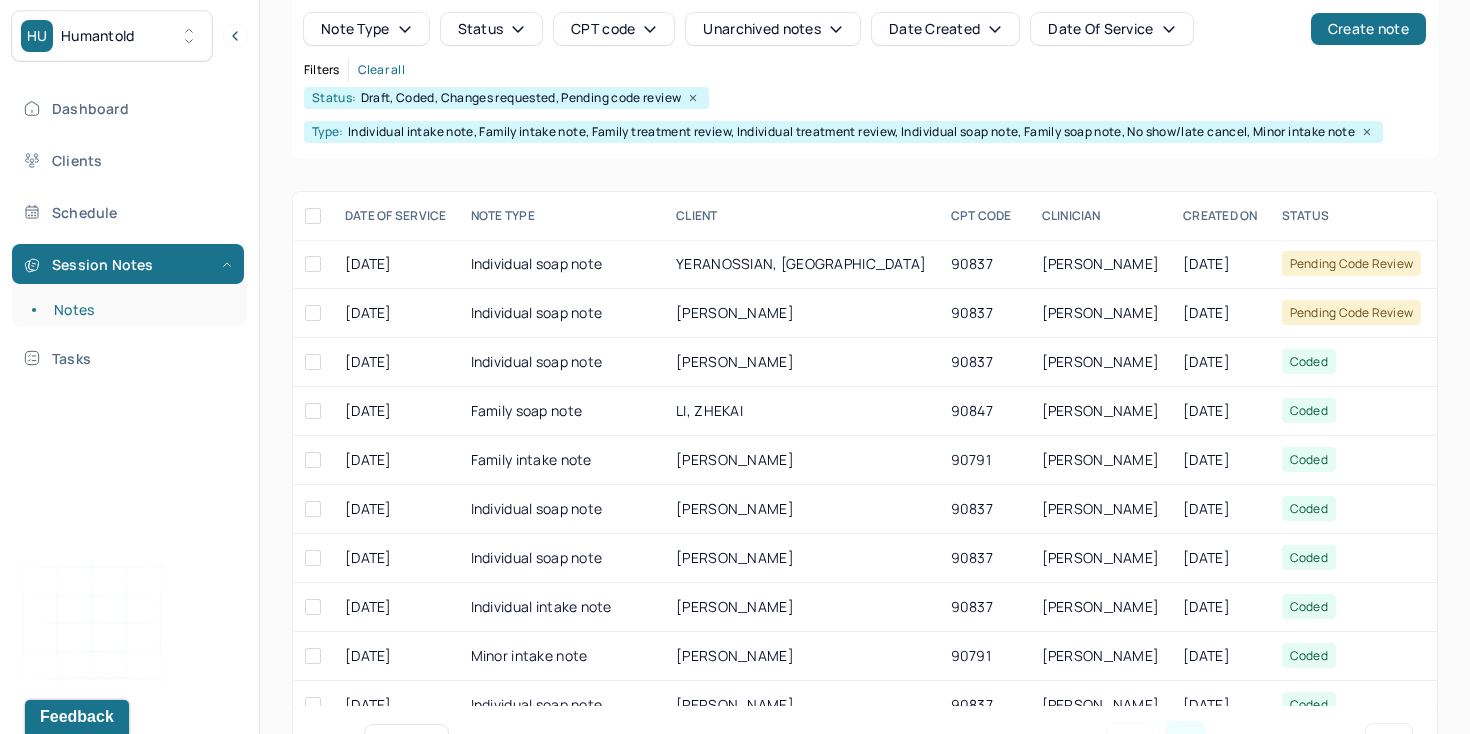 scroll, scrollTop: 162, scrollLeft: 0, axis: vertical 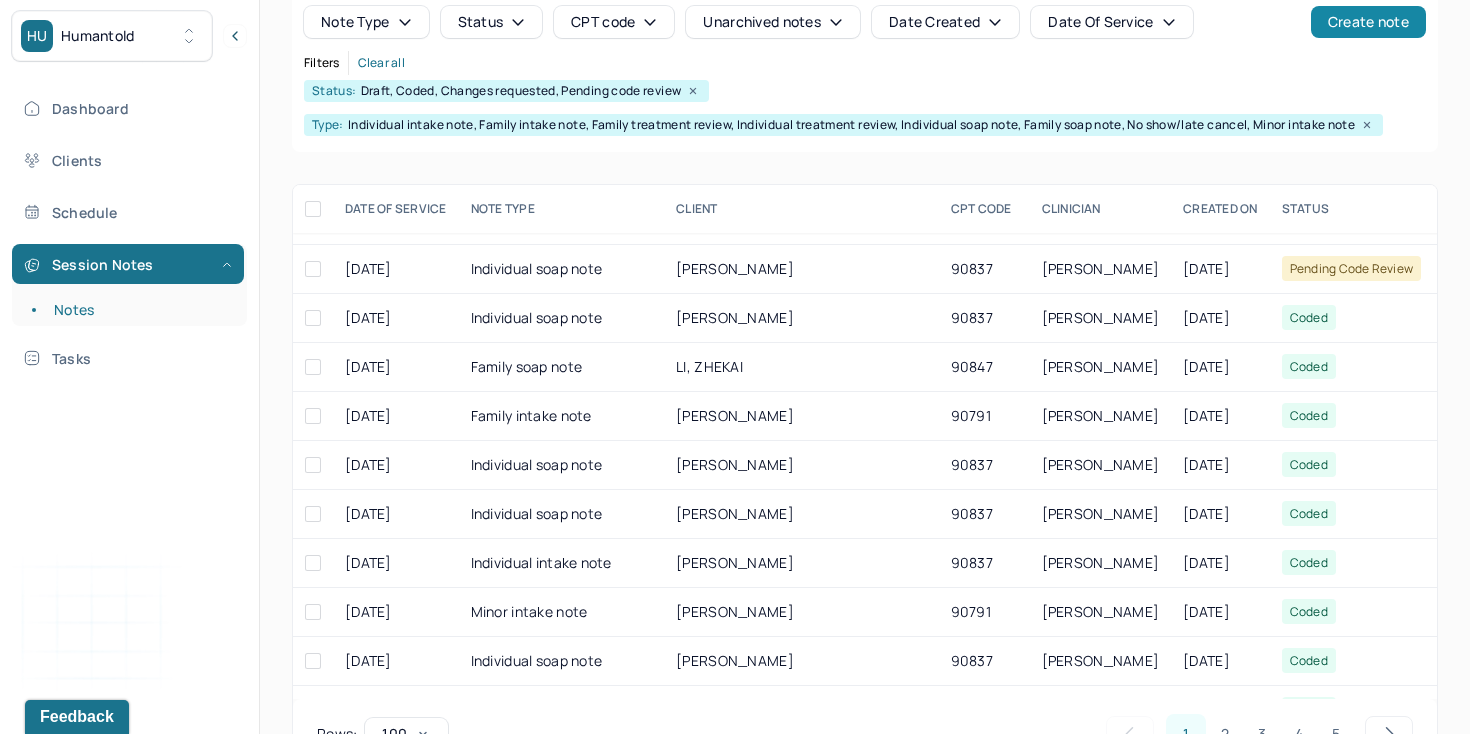 click on "Create note" at bounding box center [1368, 22] 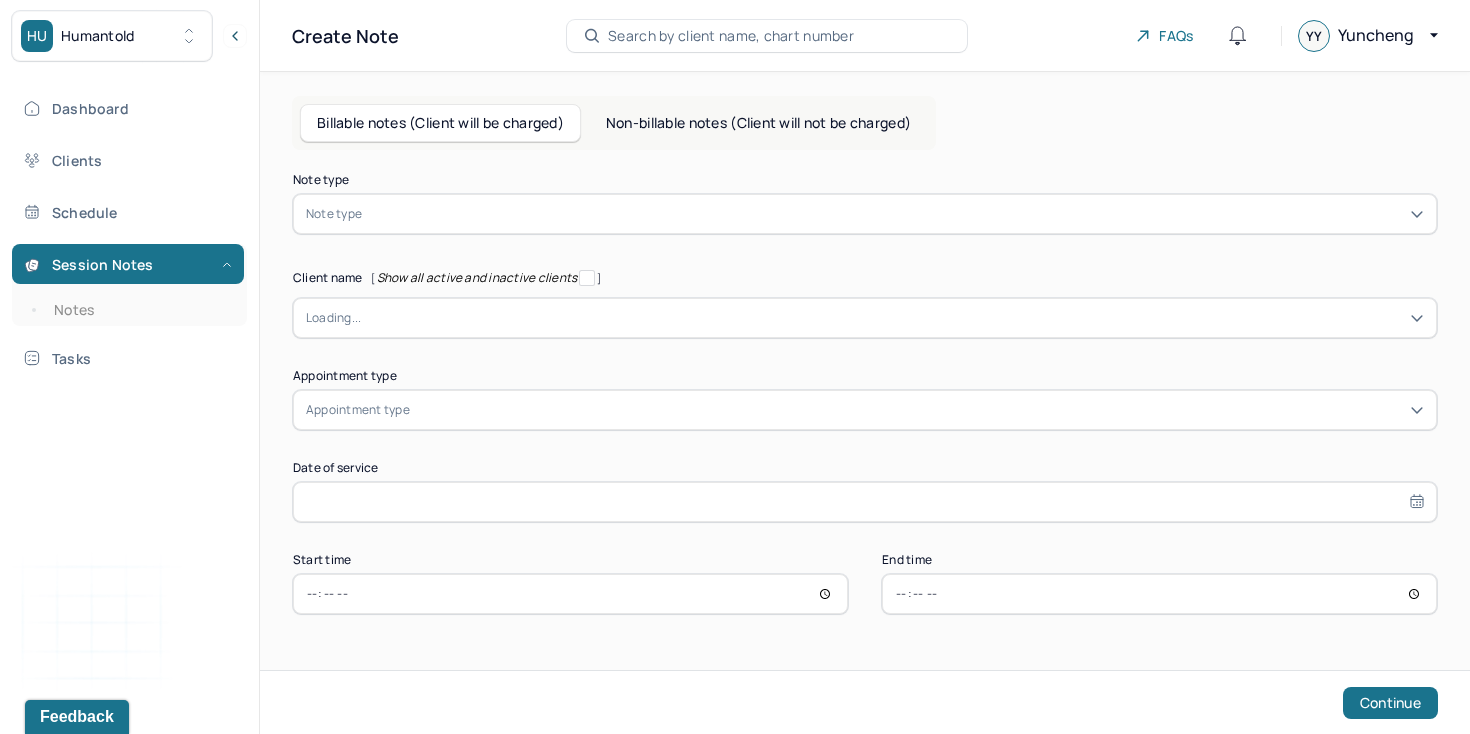 click at bounding box center (895, 214) 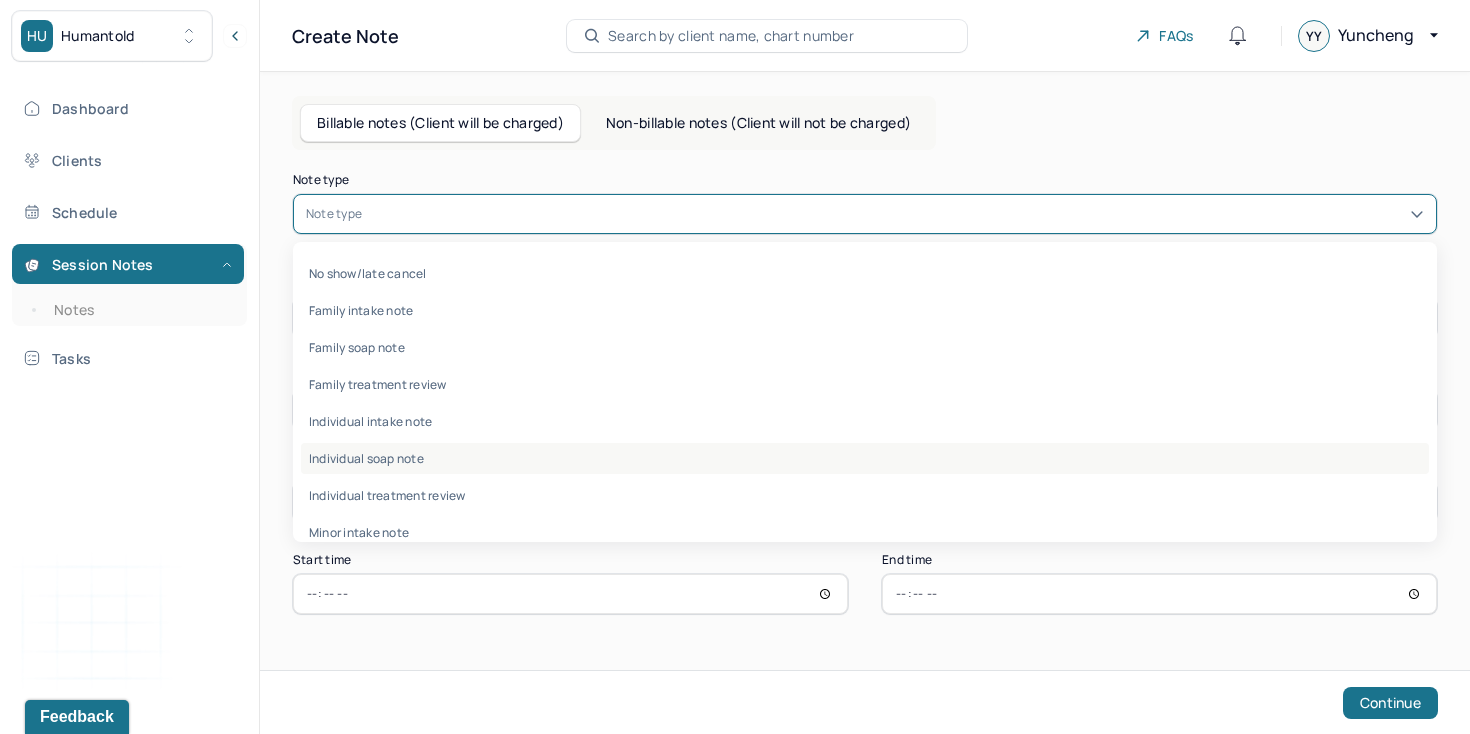click on "Individual soap note" at bounding box center [865, 458] 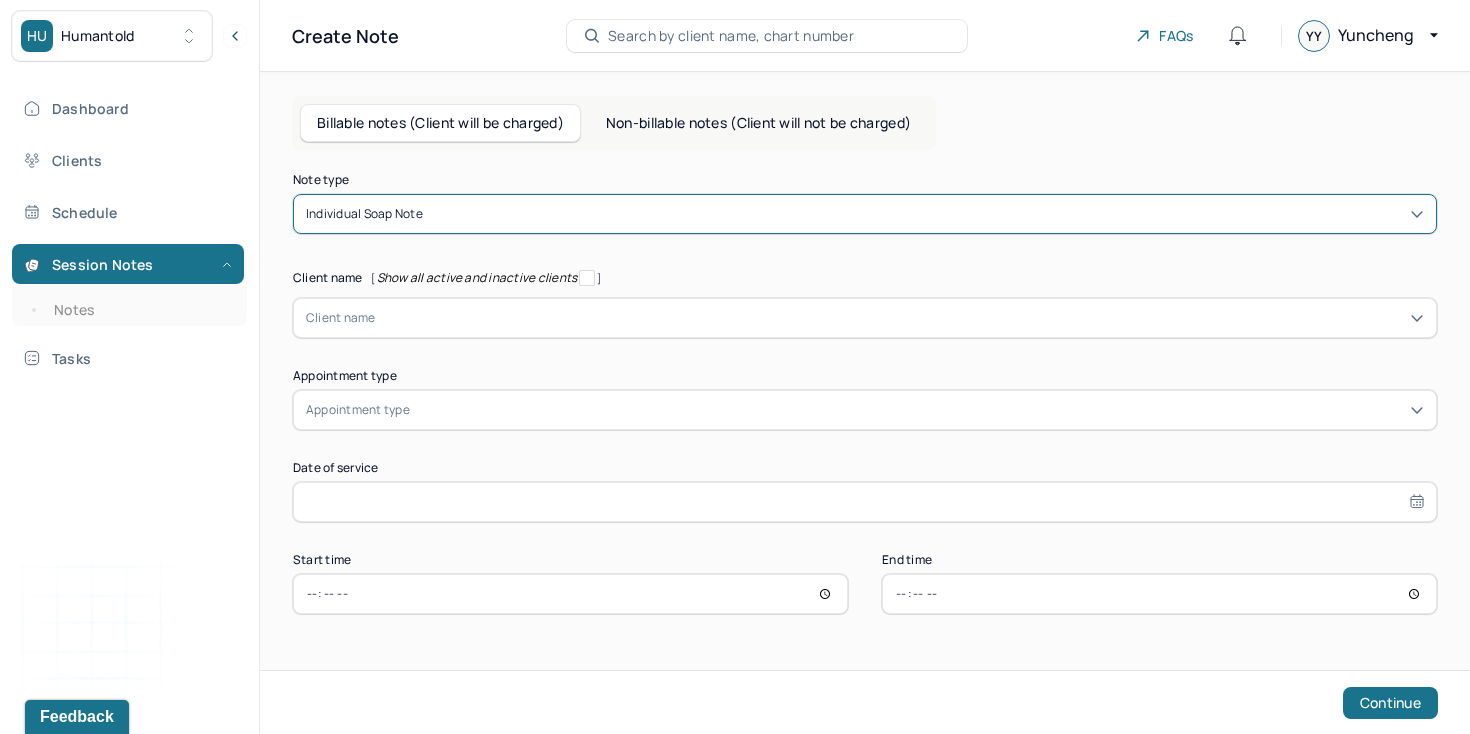 click at bounding box center [900, 318] 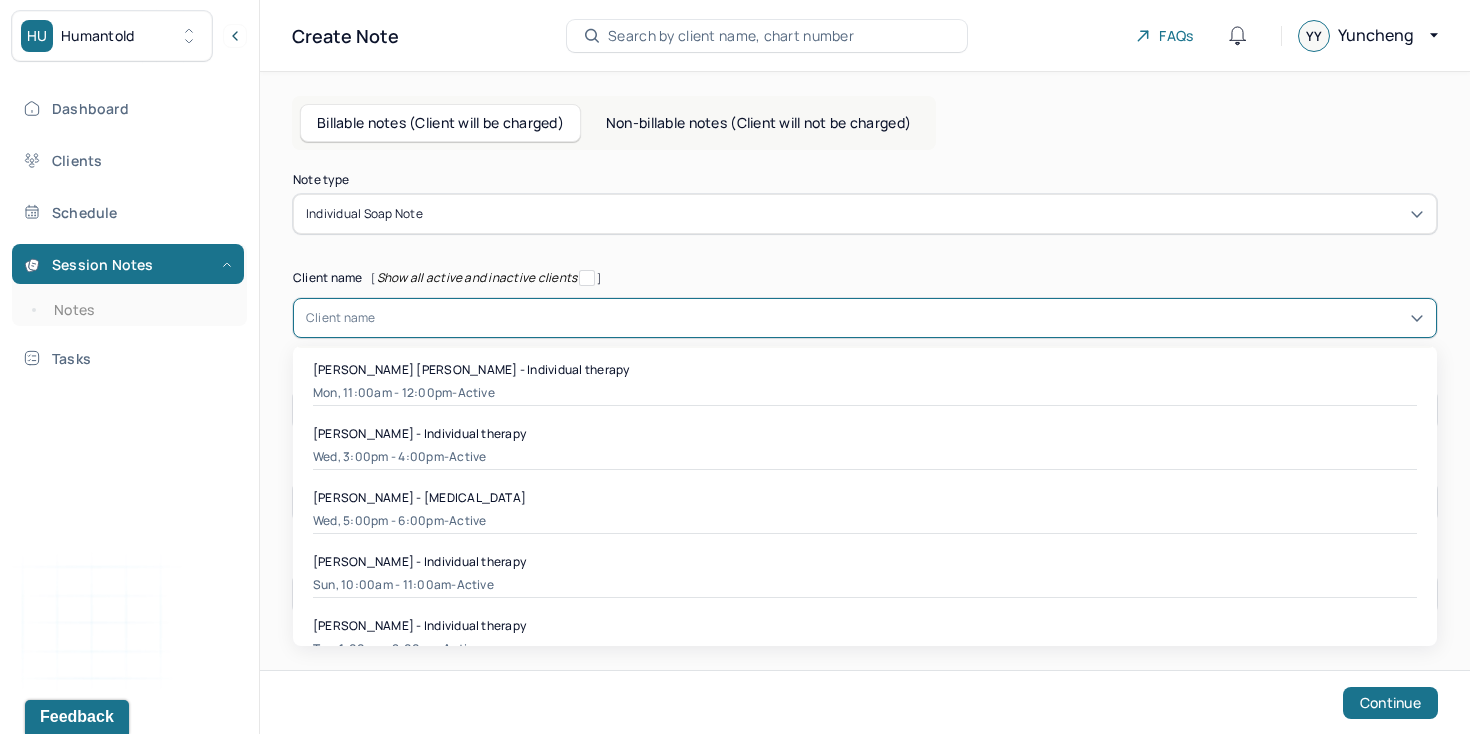 scroll, scrollTop: 128, scrollLeft: 0, axis: vertical 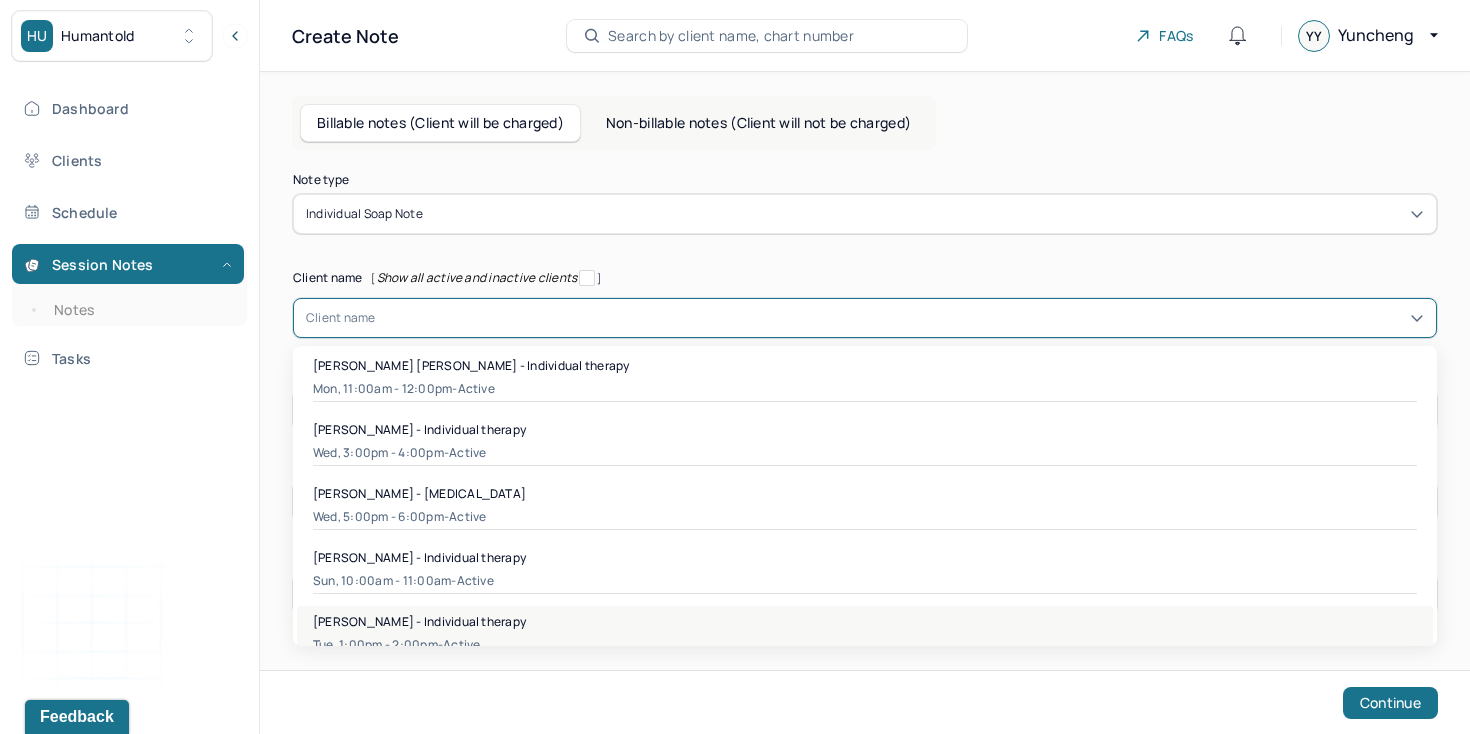 click on "[PERSON_NAME] - Individual therapy" at bounding box center [419, 621] 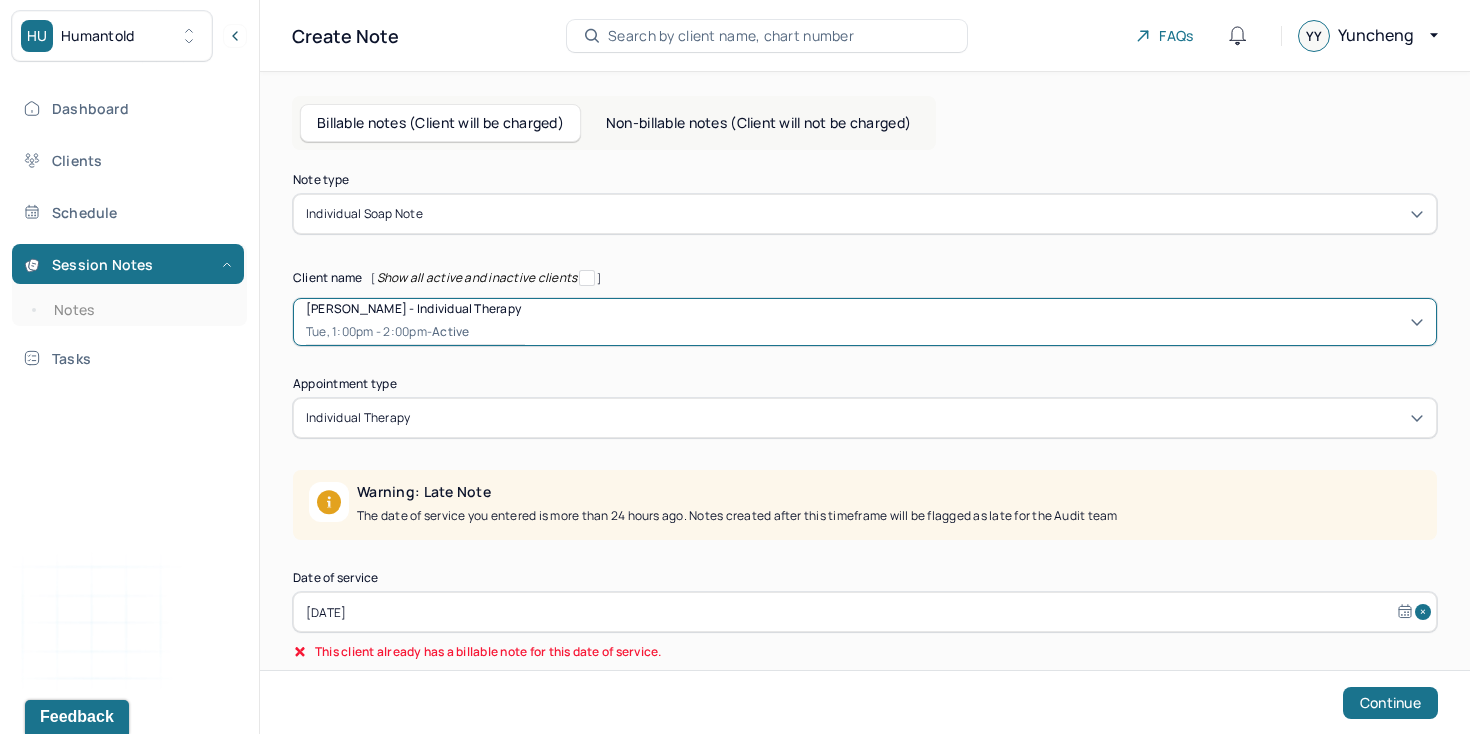scroll, scrollTop: 127, scrollLeft: 0, axis: vertical 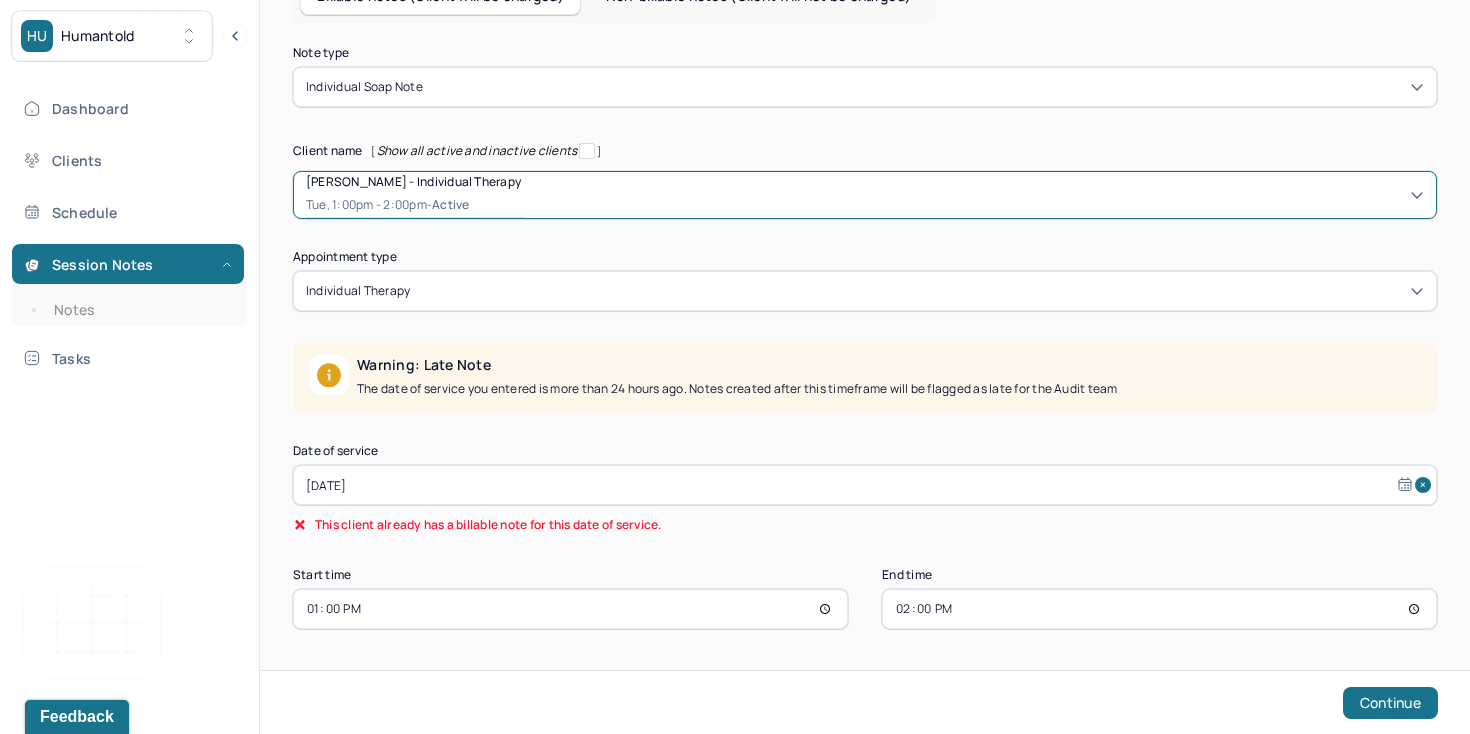 click on "[DATE]" at bounding box center [865, 485] 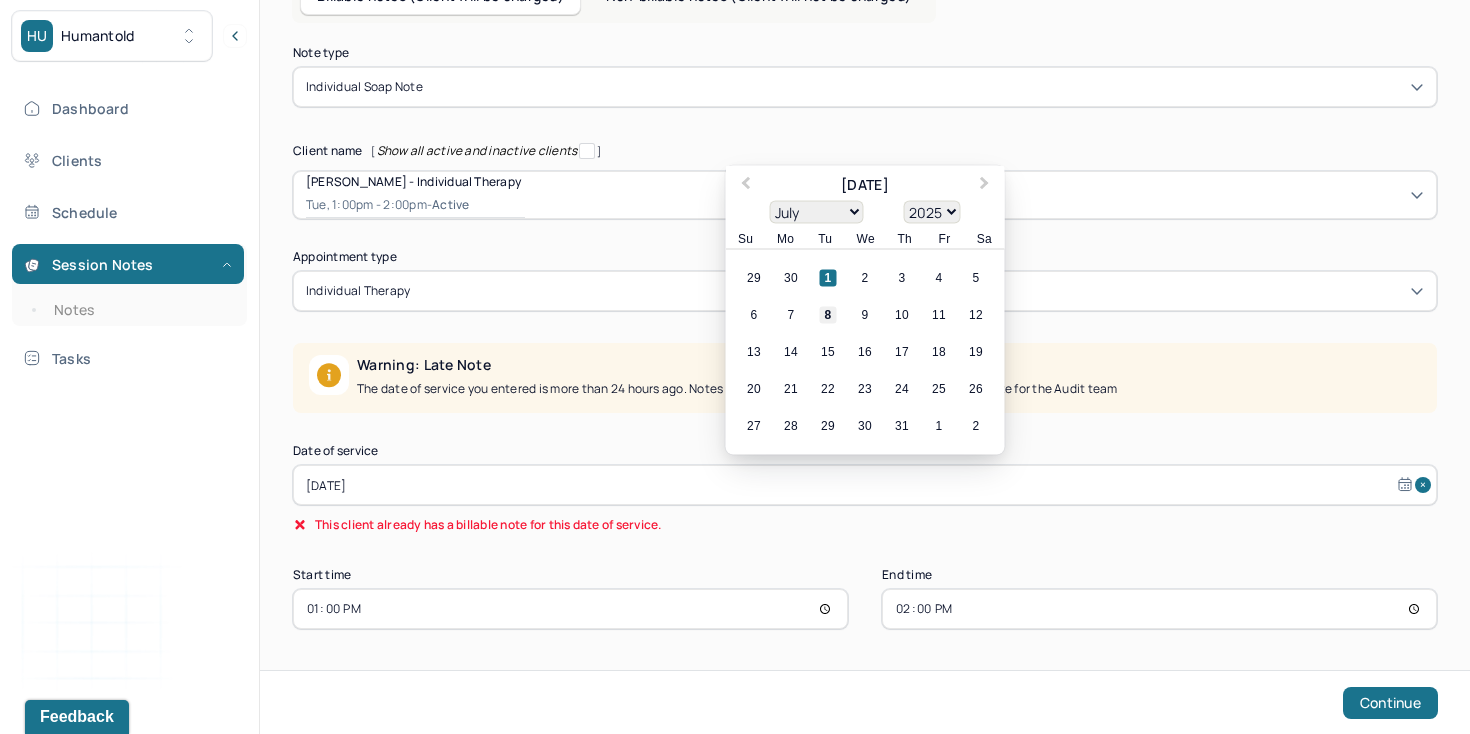 click on "8" at bounding box center [828, 315] 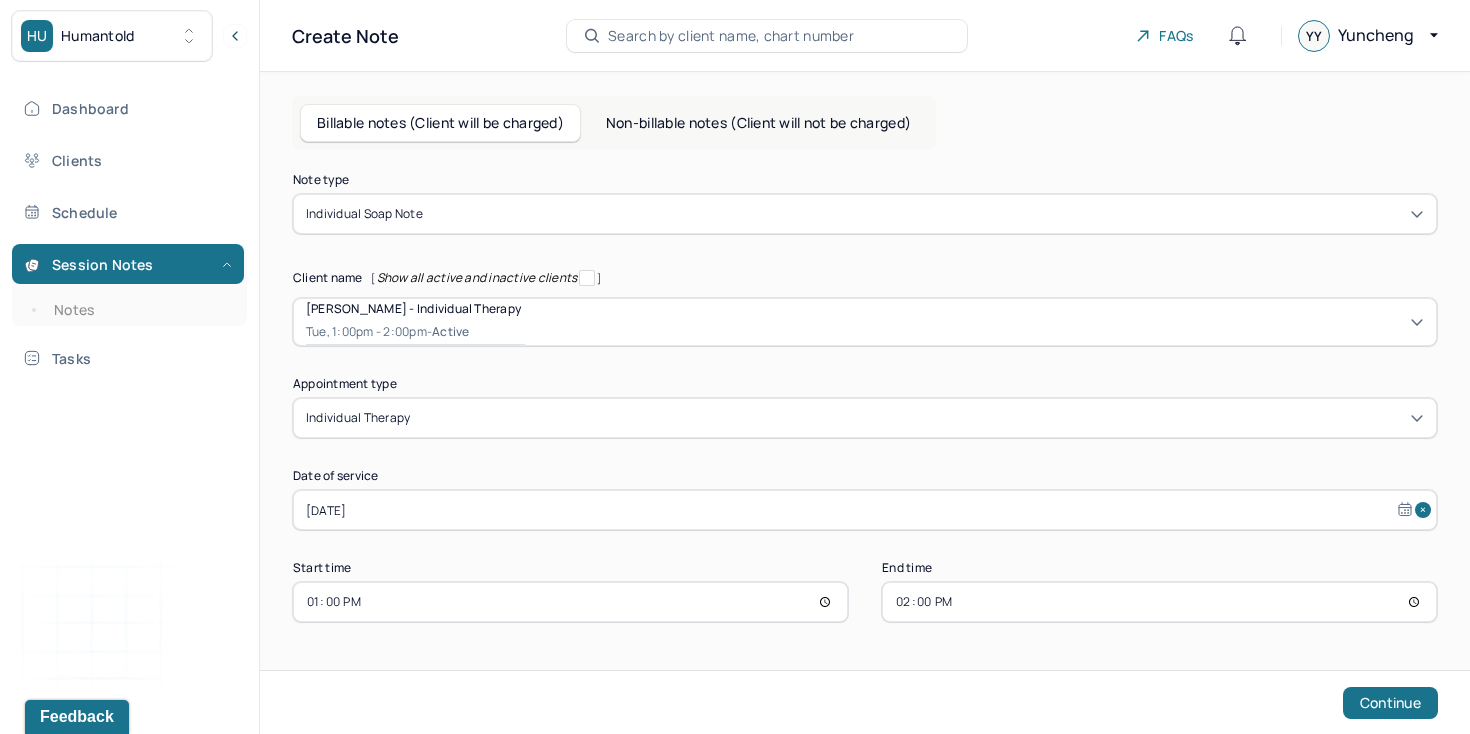 scroll, scrollTop: 0, scrollLeft: 0, axis: both 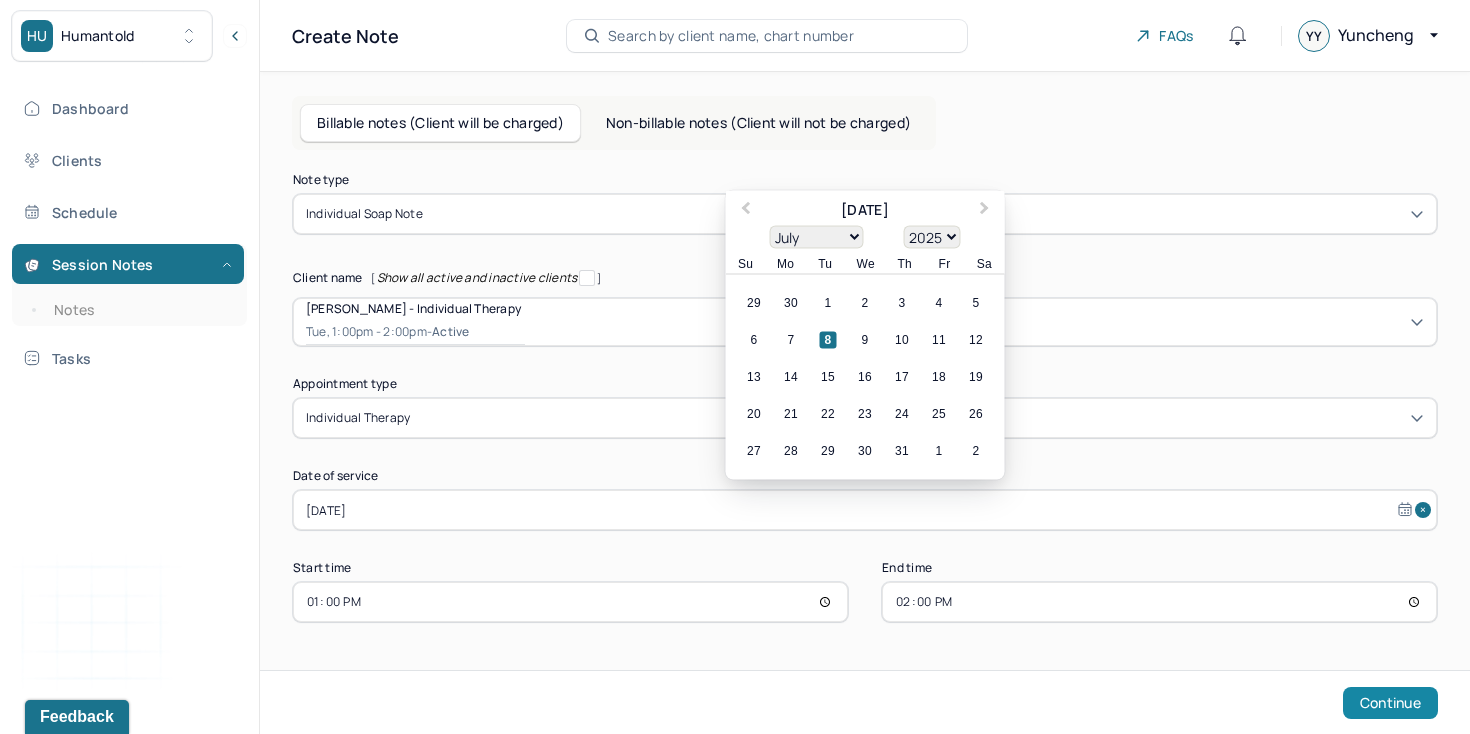 click on "Continue" at bounding box center [1390, 703] 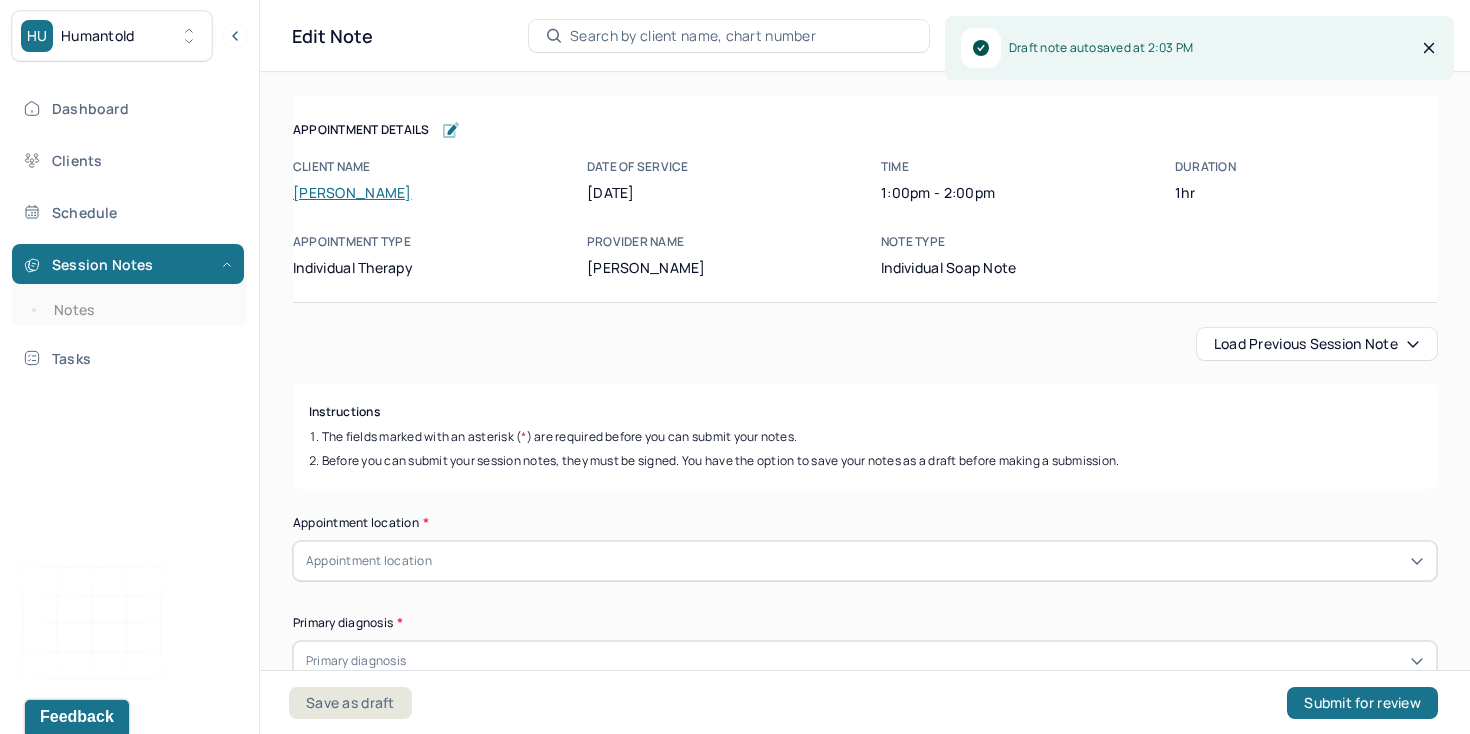 click on "Load previous session note" at bounding box center (1317, 344) 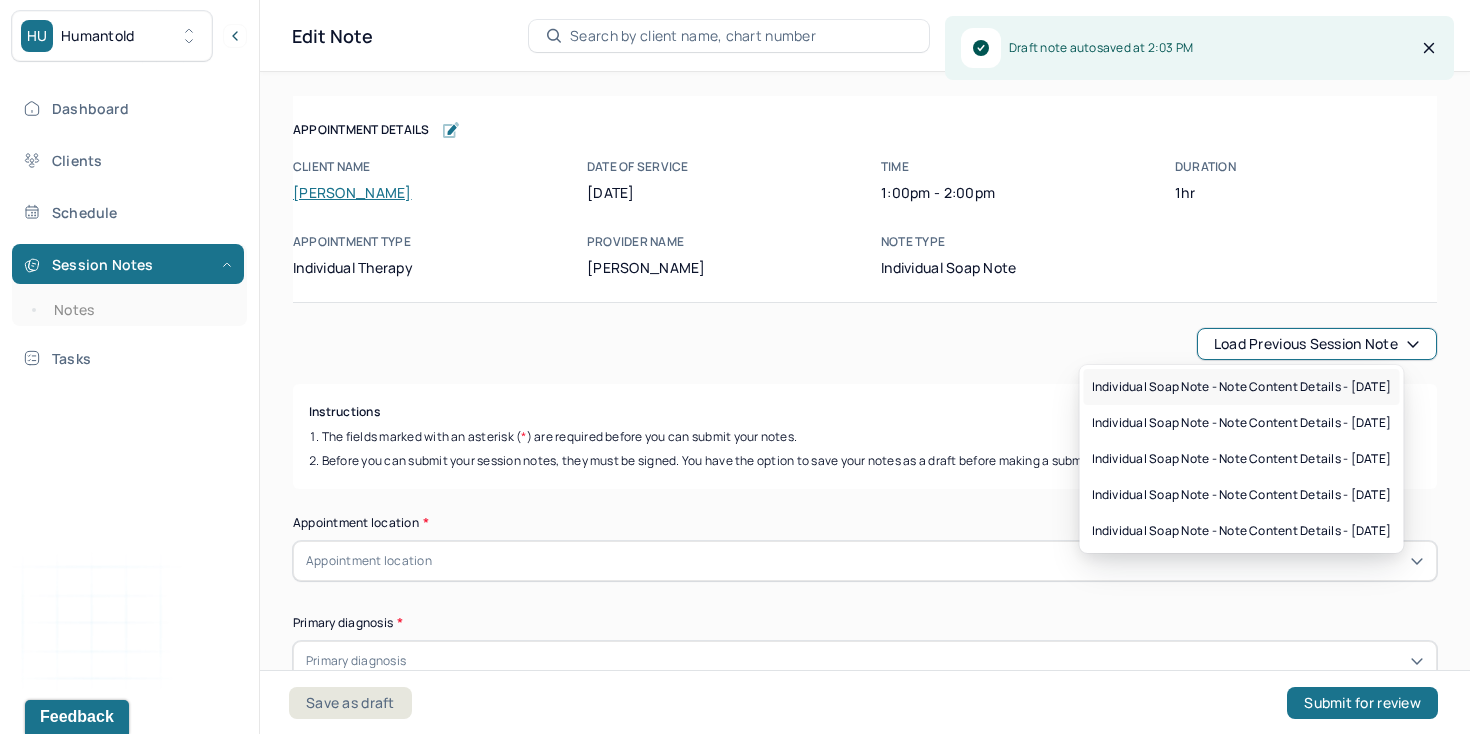 click on "Individual soap note   - Note content Details -   [DATE]" at bounding box center [1242, 387] 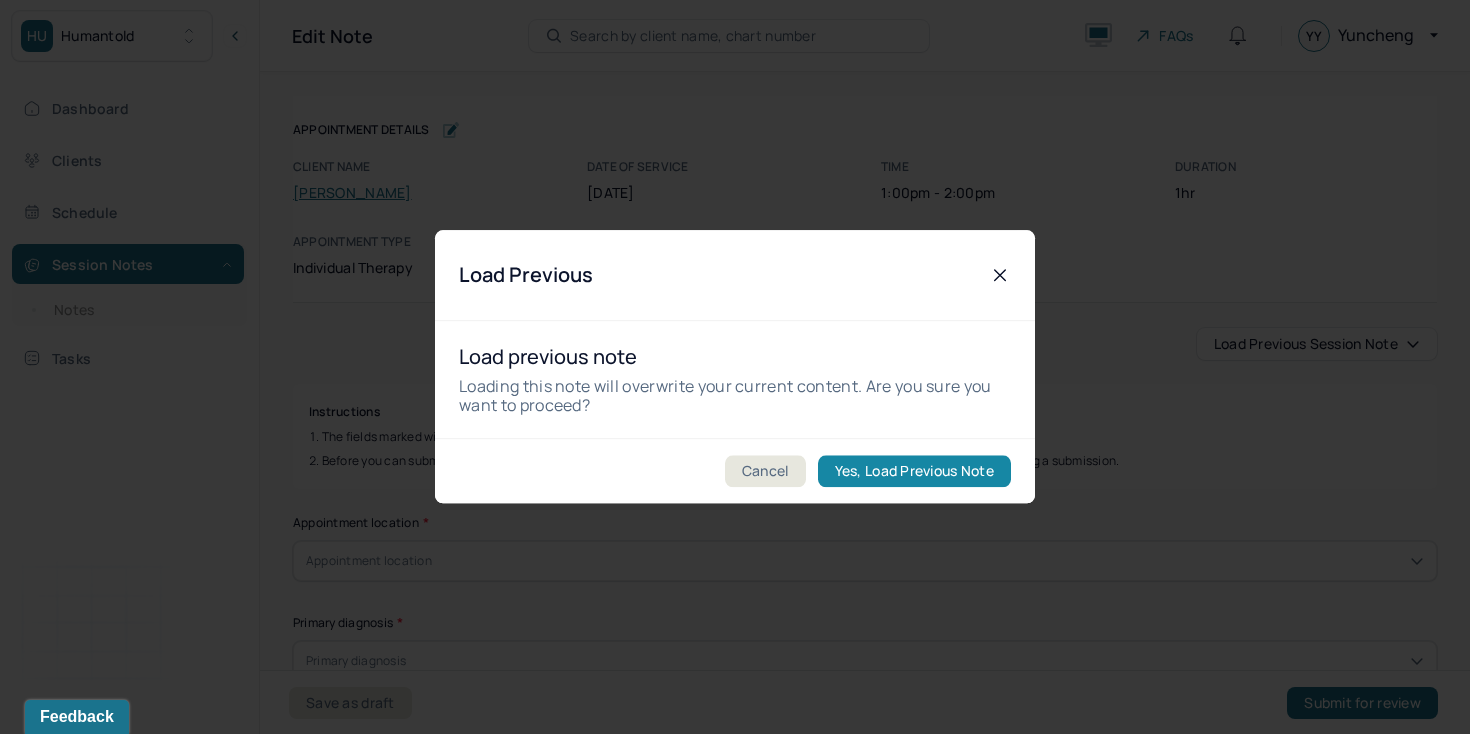 click on "Yes, Load Previous Note" at bounding box center (914, 472) 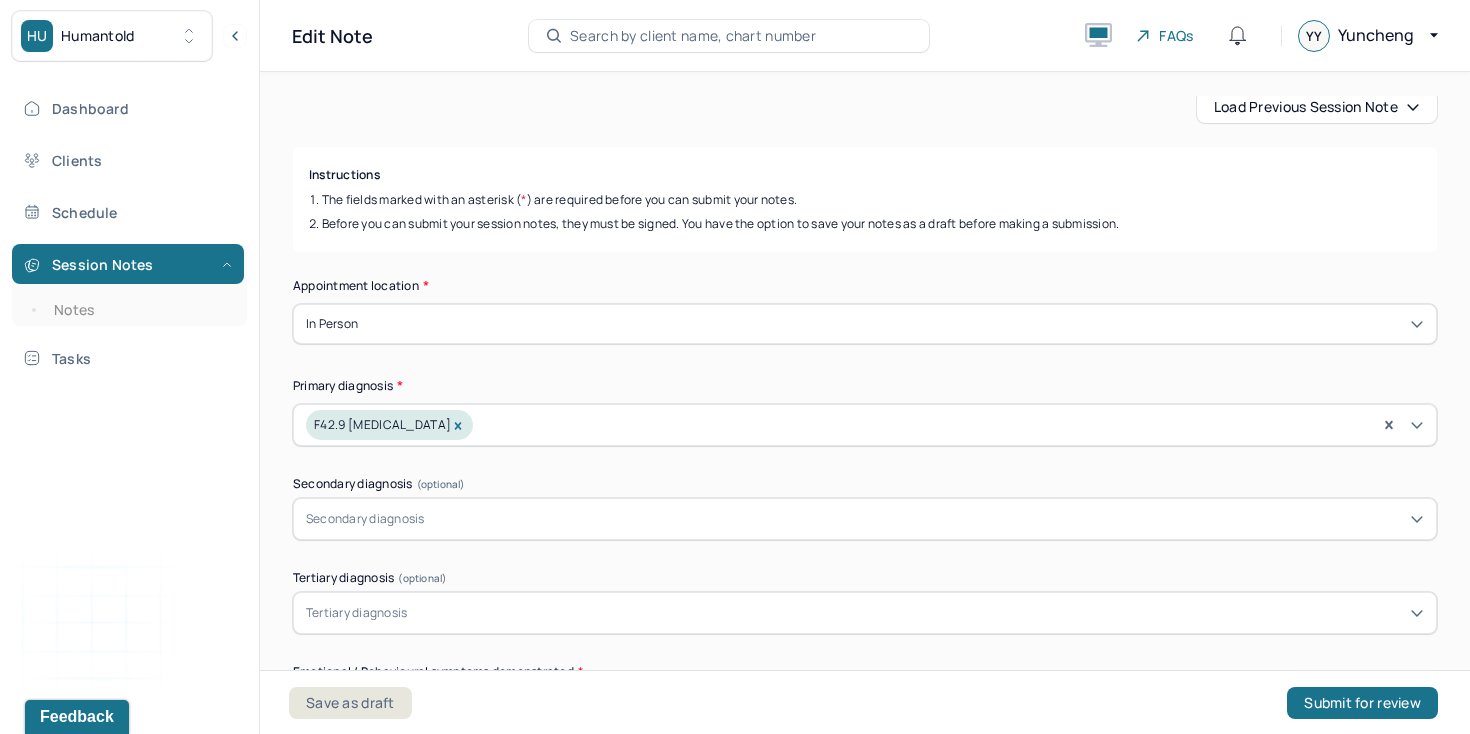 scroll, scrollTop: 241, scrollLeft: 0, axis: vertical 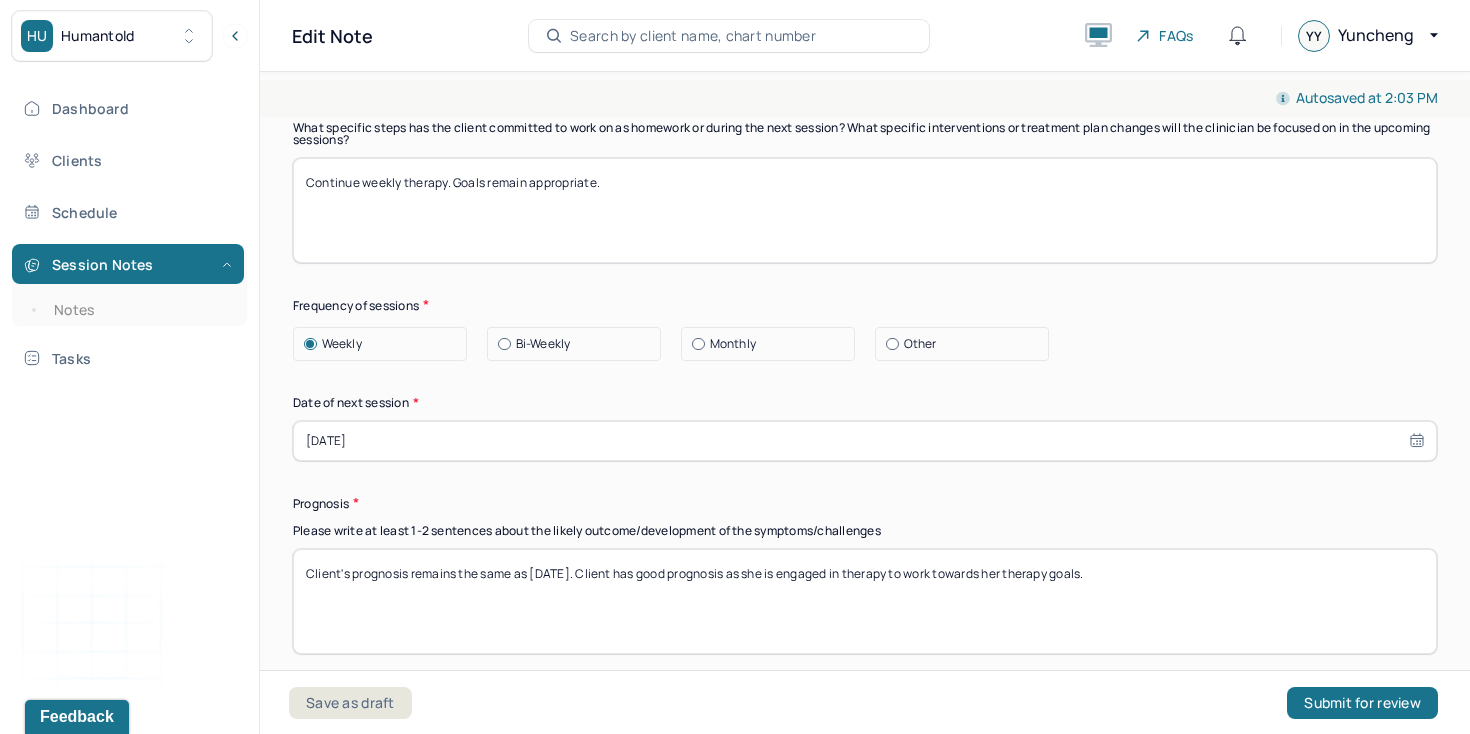 click on "[DATE]" at bounding box center (865, 441) 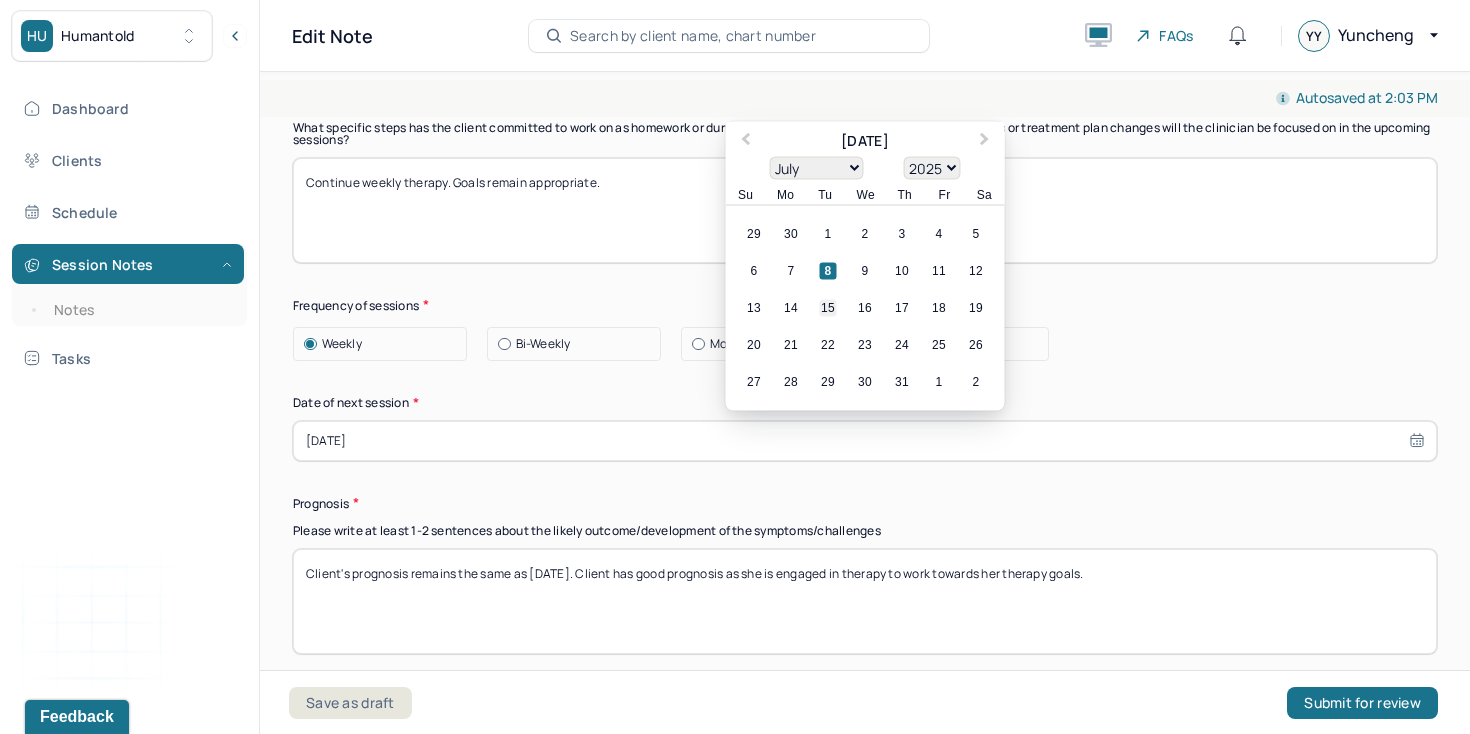 click on "15" at bounding box center (828, 307) 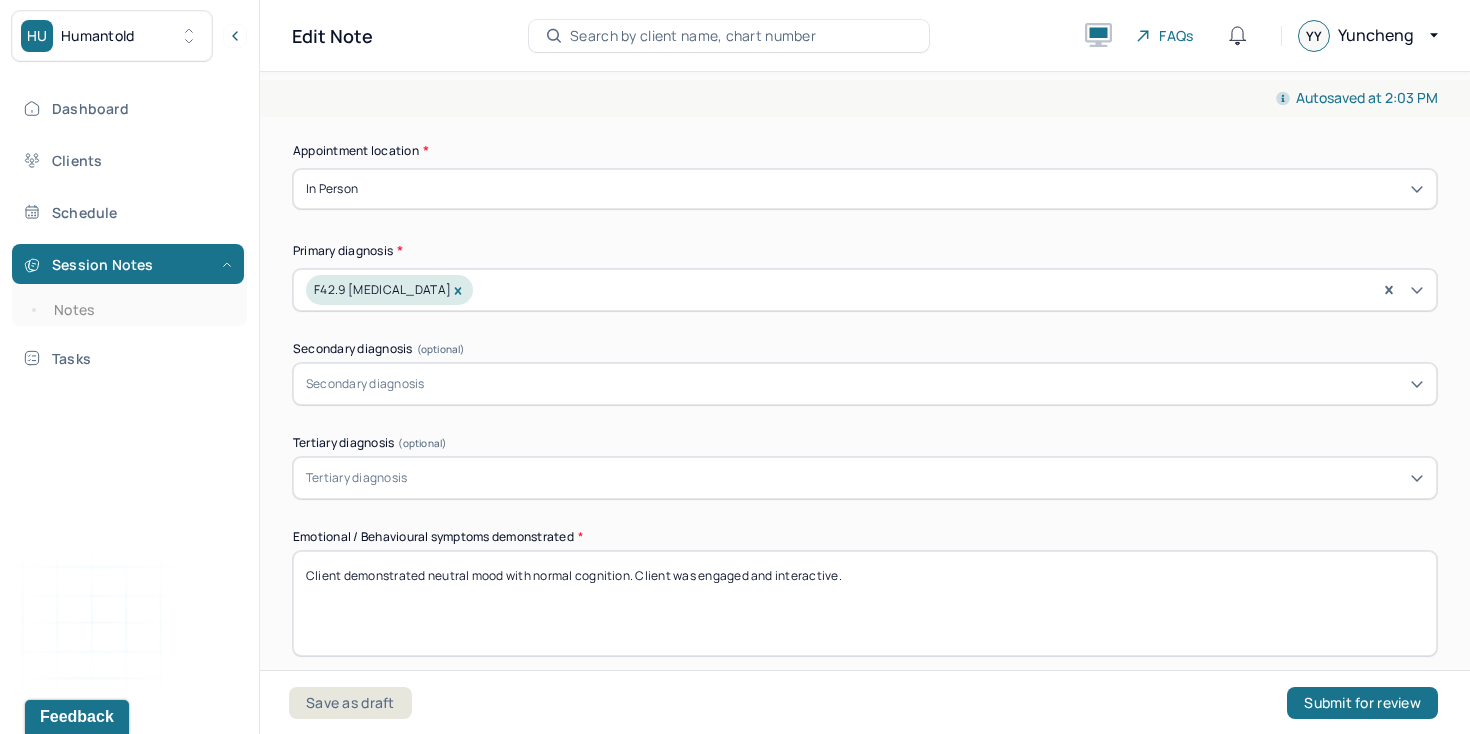 scroll, scrollTop: 0, scrollLeft: 0, axis: both 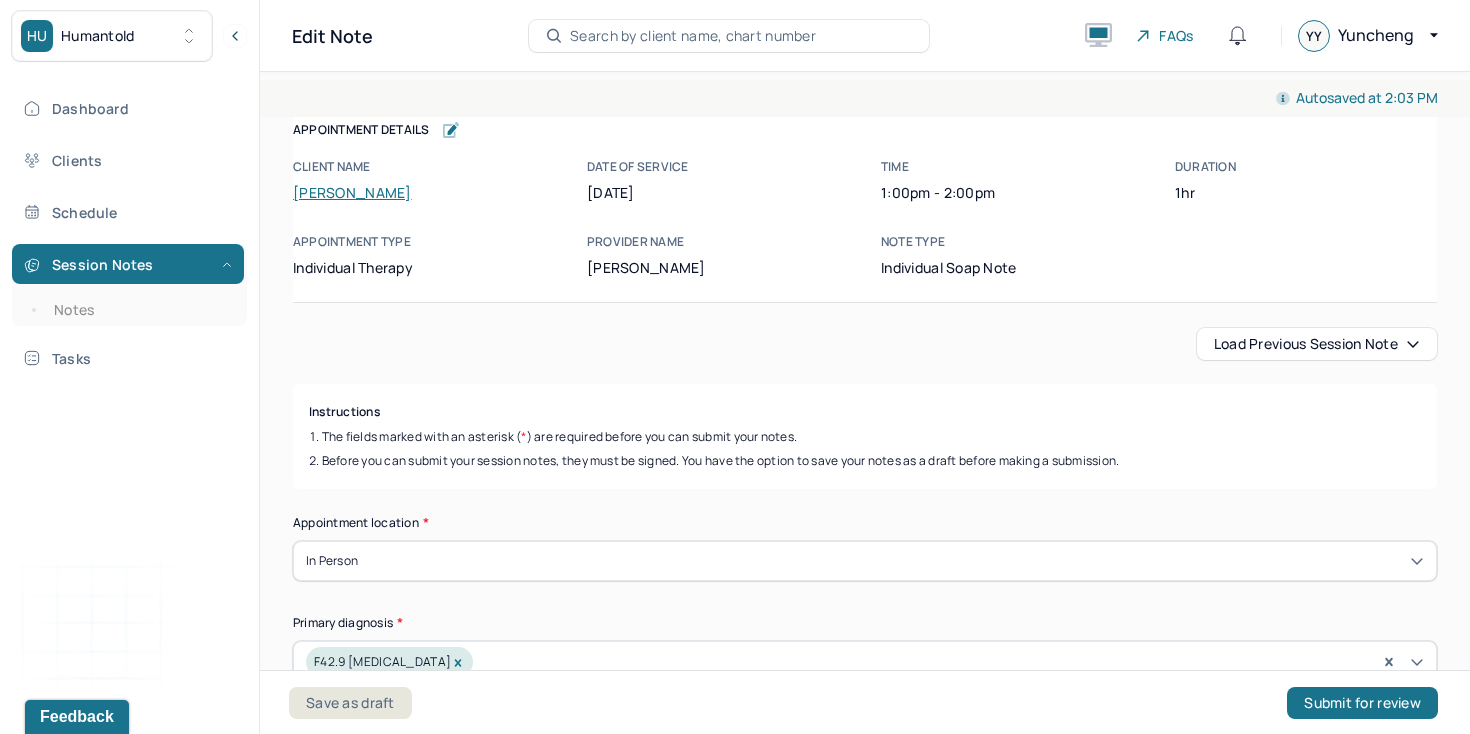 click on "Load previous session note" at bounding box center (1317, 344) 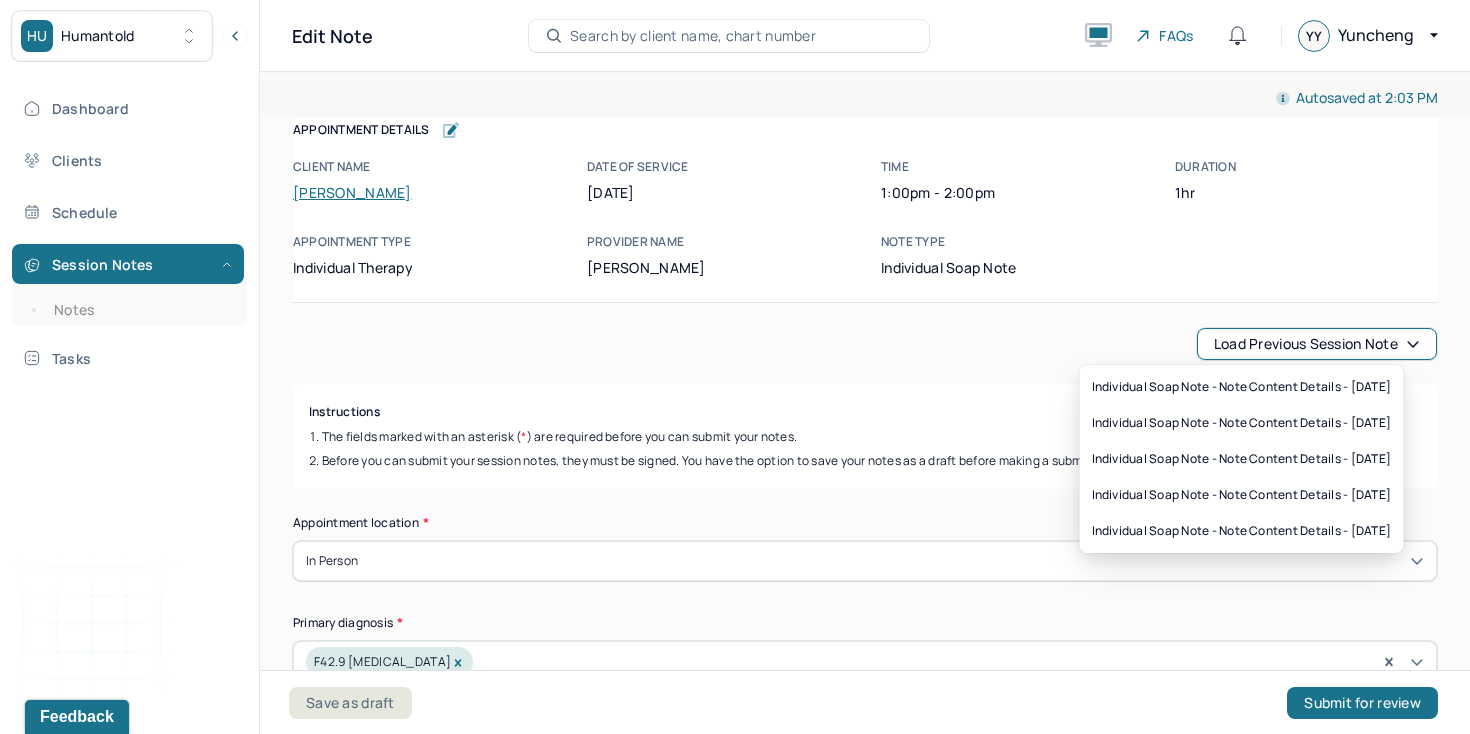 click on "Instructions The fields marked with an asterisk ( * ) are required before you can submit your notes. Before you can submit your session notes, they must be signed. You have the option to save your notes as a draft before making a submission." at bounding box center (865, 436) 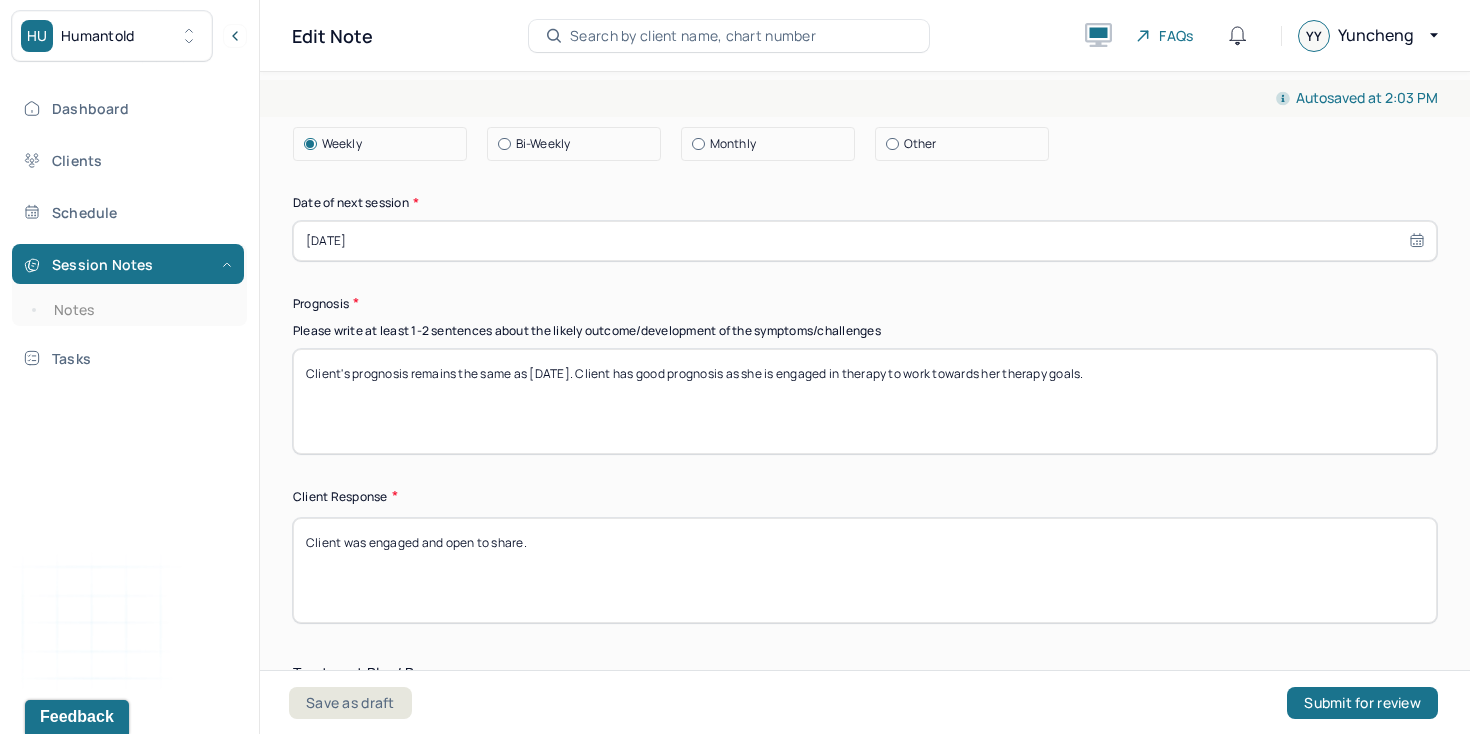 scroll, scrollTop: 2538, scrollLeft: 0, axis: vertical 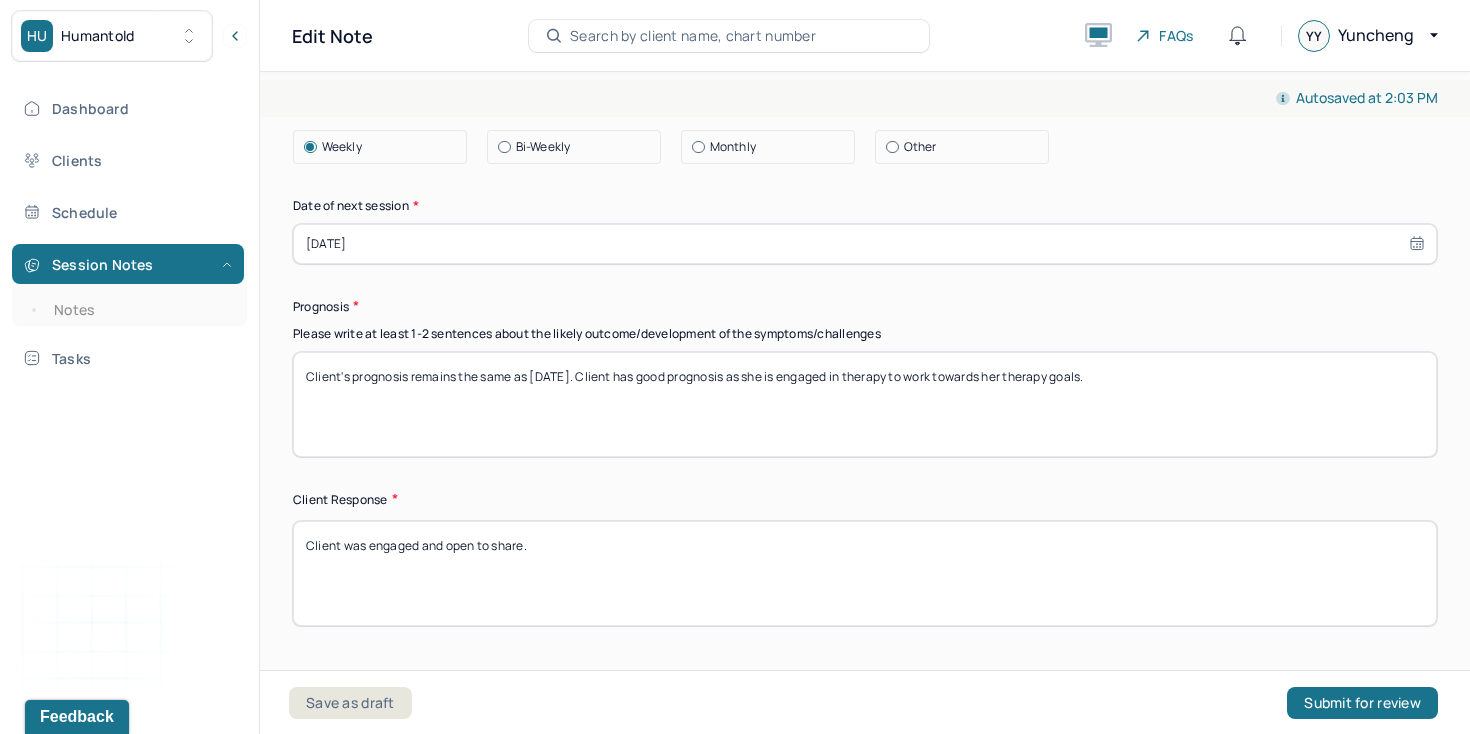 click on "Client's prognosis remains the same as [DATE]. Client has good prognosis as she is engaged in therapy to work towards her therapy goals." at bounding box center (865, 404) 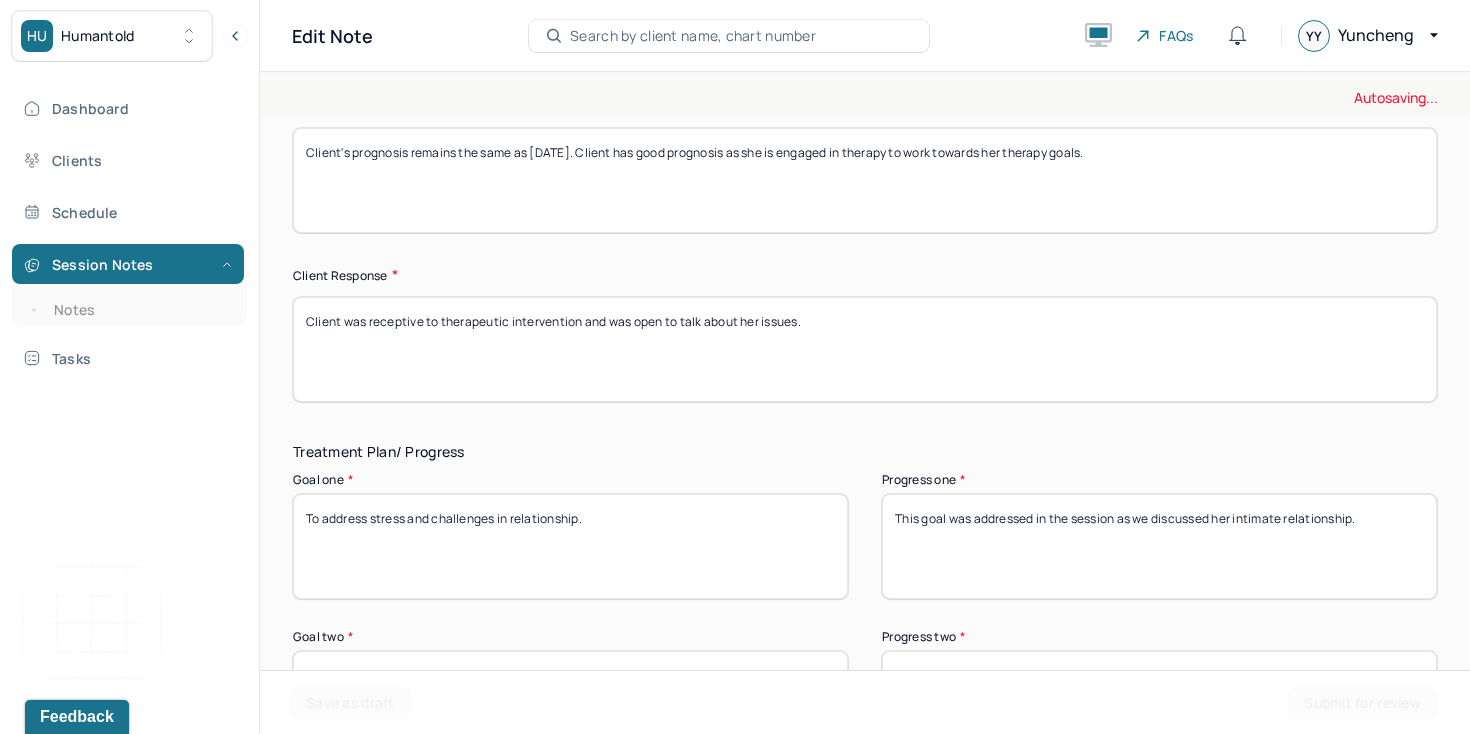scroll, scrollTop: 2770, scrollLeft: 0, axis: vertical 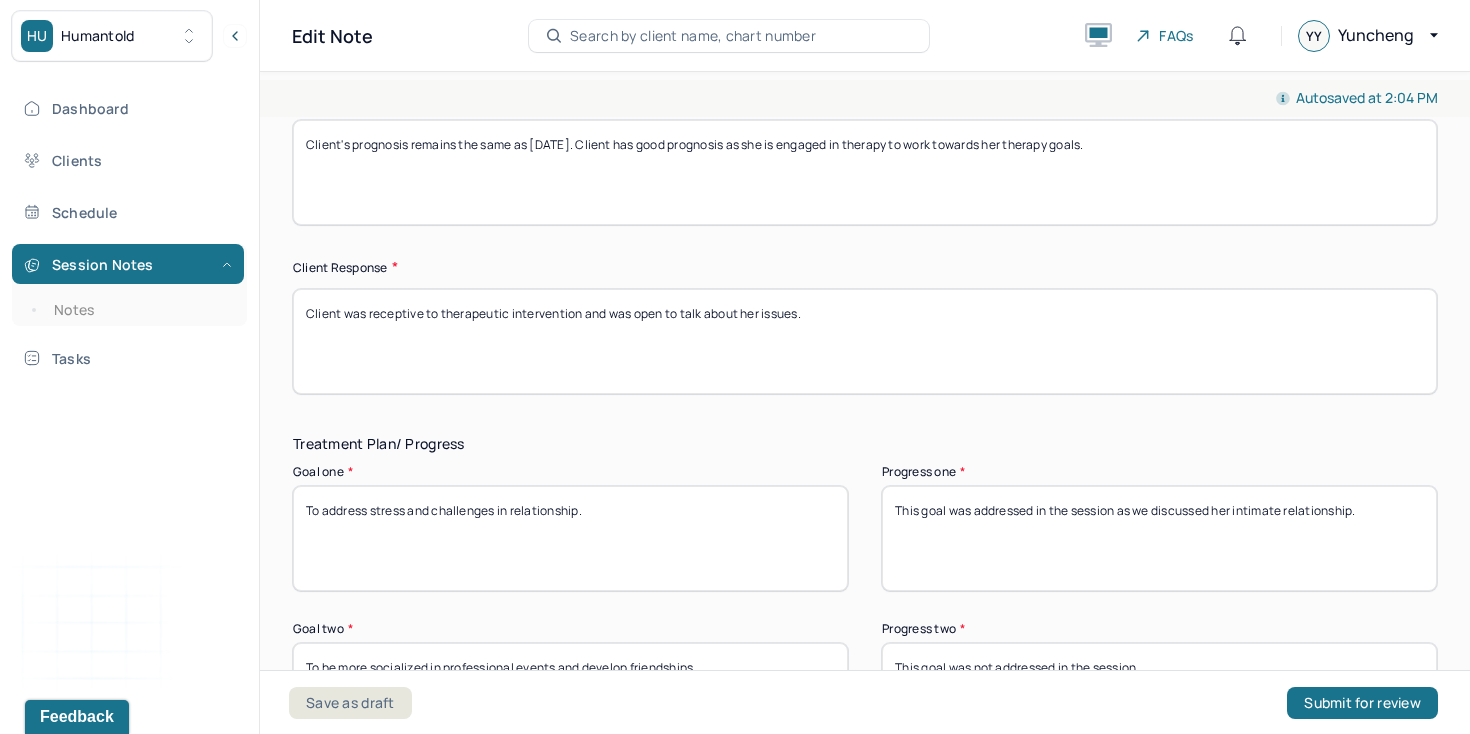 type on "Client was receptive to therapeutic intervention and was open to talk about her issues." 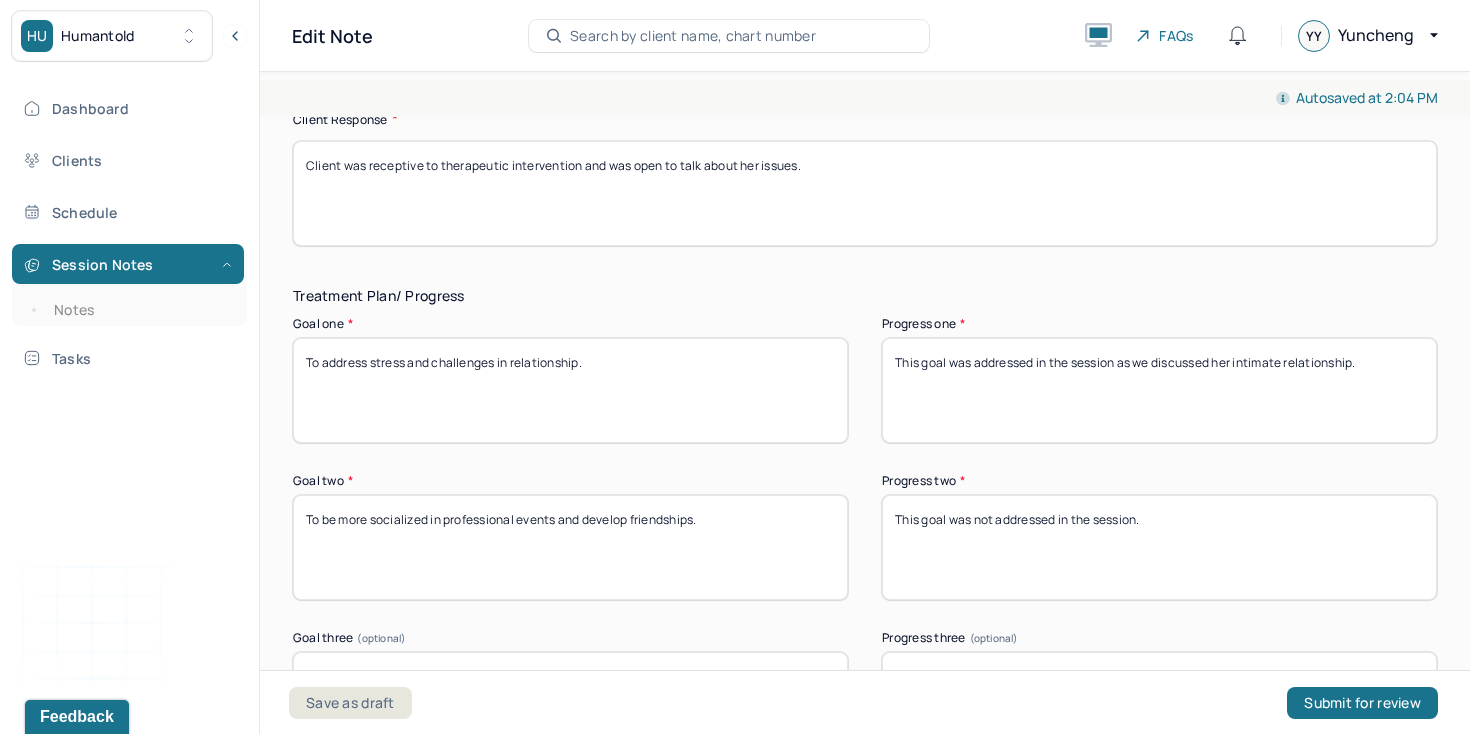 scroll, scrollTop: 2915, scrollLeft: 0, axis: vertical 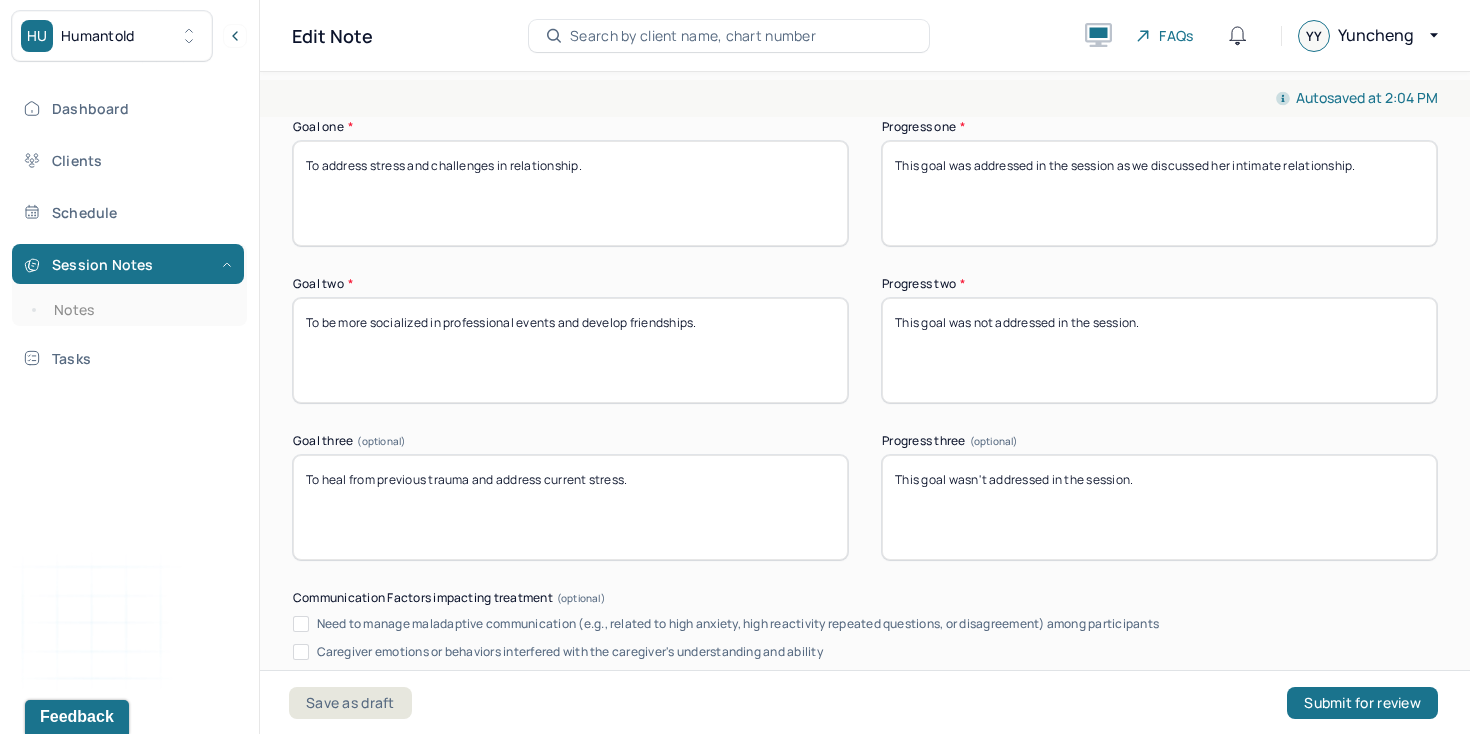 drag, startPoint x: 974, startPoint y: 487, endPoint x: 985, endPoint y: 487, distance: 11 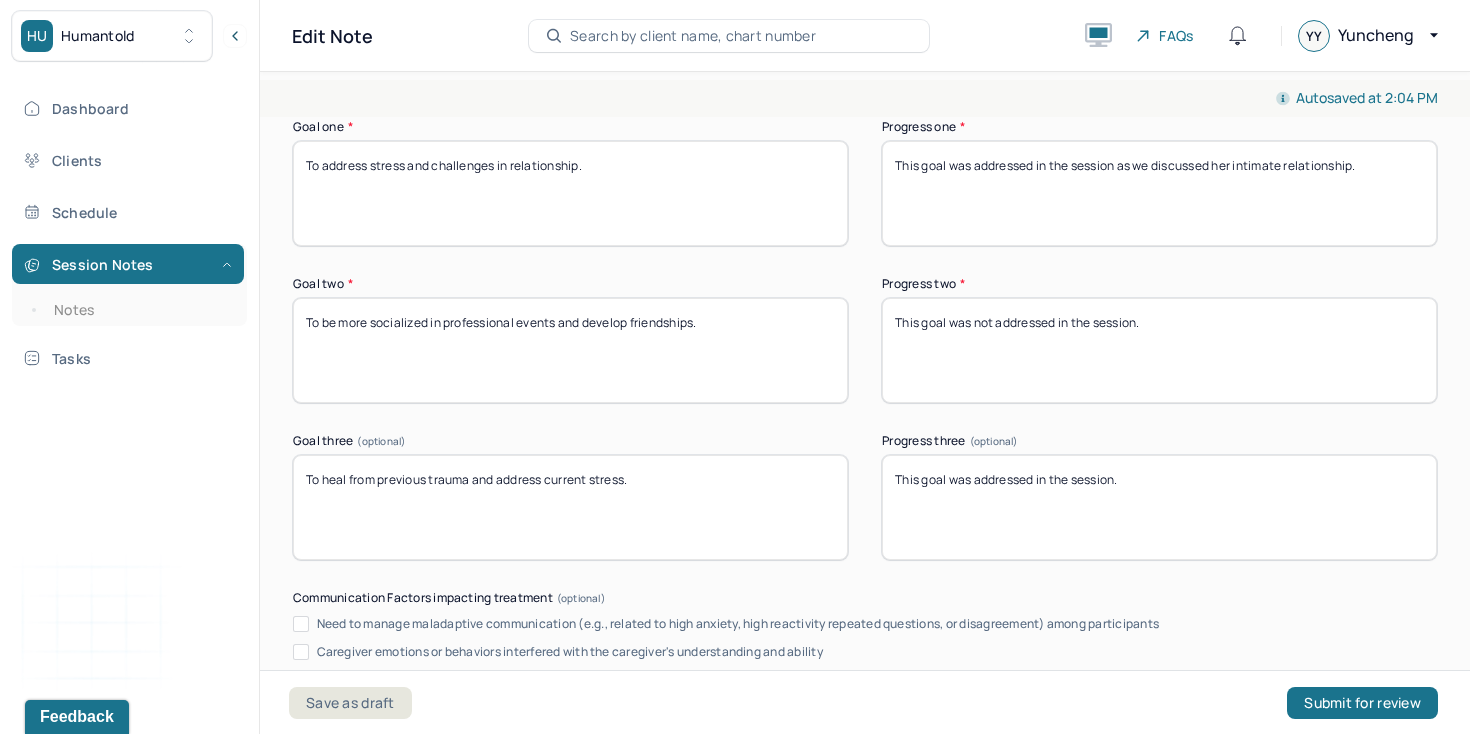 click on "This goal wasn't addressed in the session." at bounding box center (1159, 507) 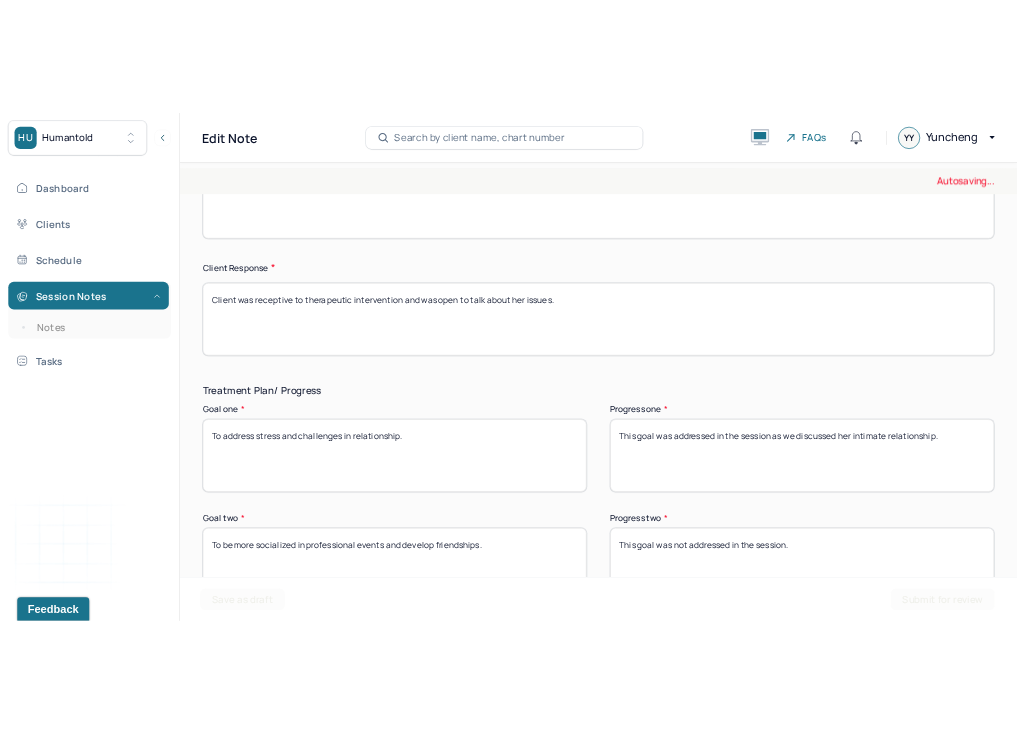 scroll, scrollTop: 2804, scrollLeft: 0, axis: vertical 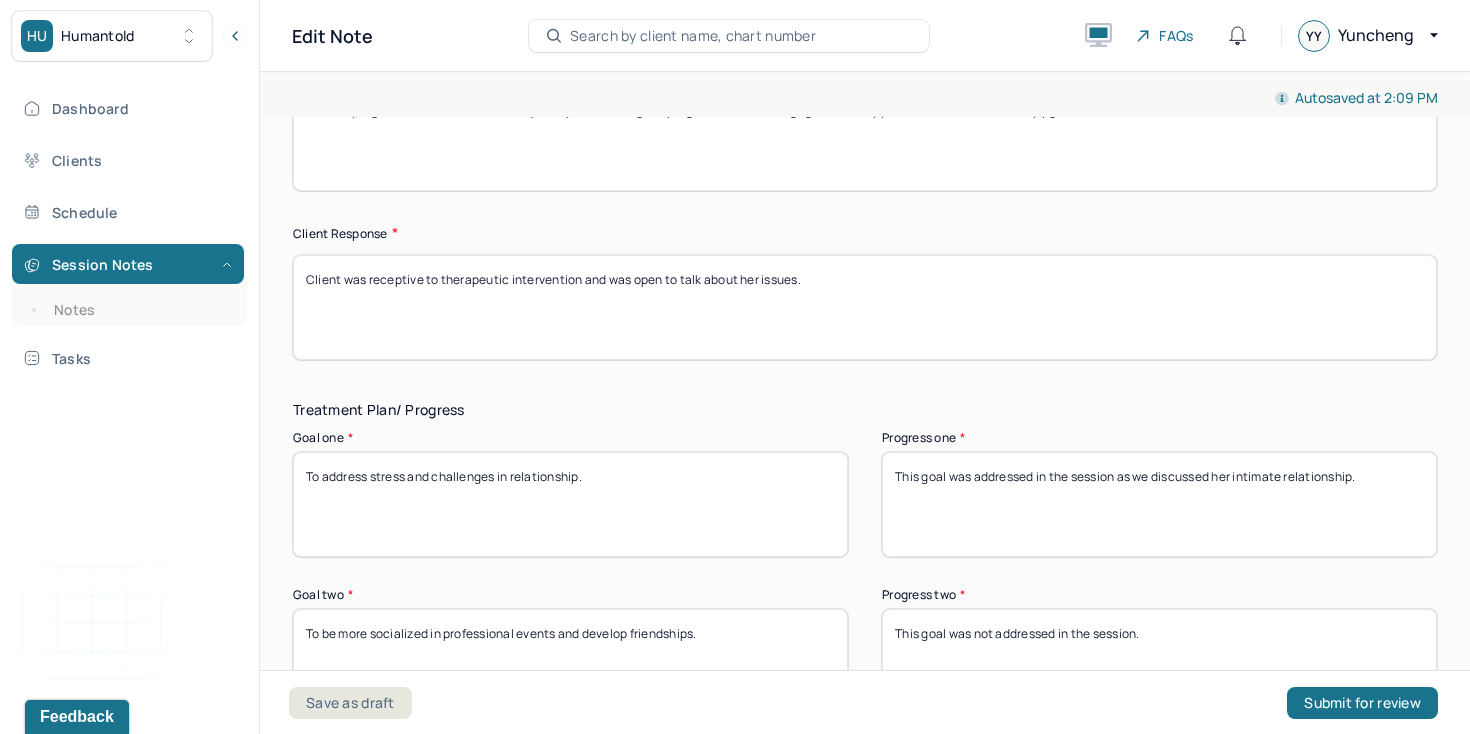 type on "This goal was addressed in the session as we discussed her unpleasant experience." 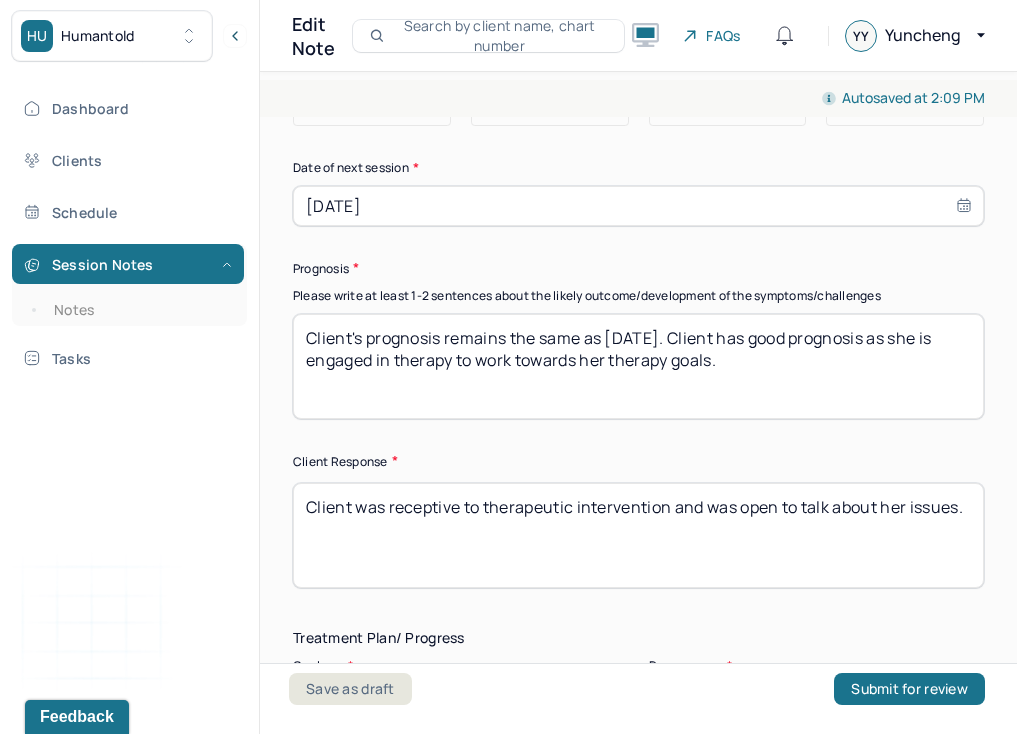 scroll, scrollTop: 3020, scrollLeft: 0, axis: vertical 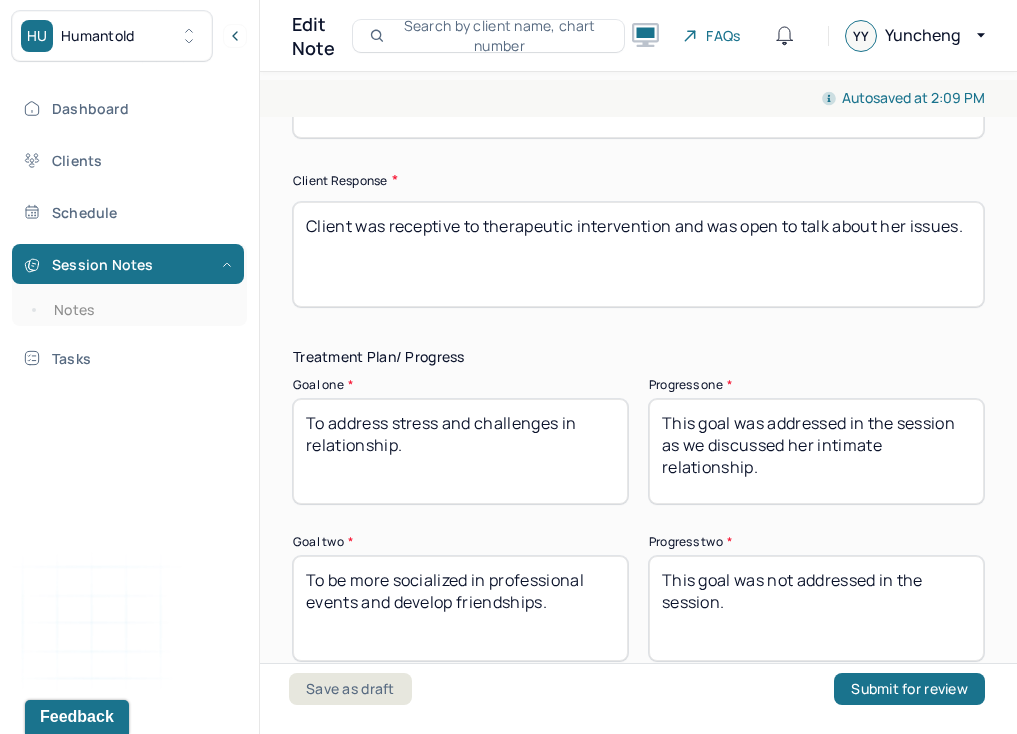 drag, startPoint x: 790, startPoint y: 443, endPoint x: 750, endPoint y: 461, distance: 43.863426 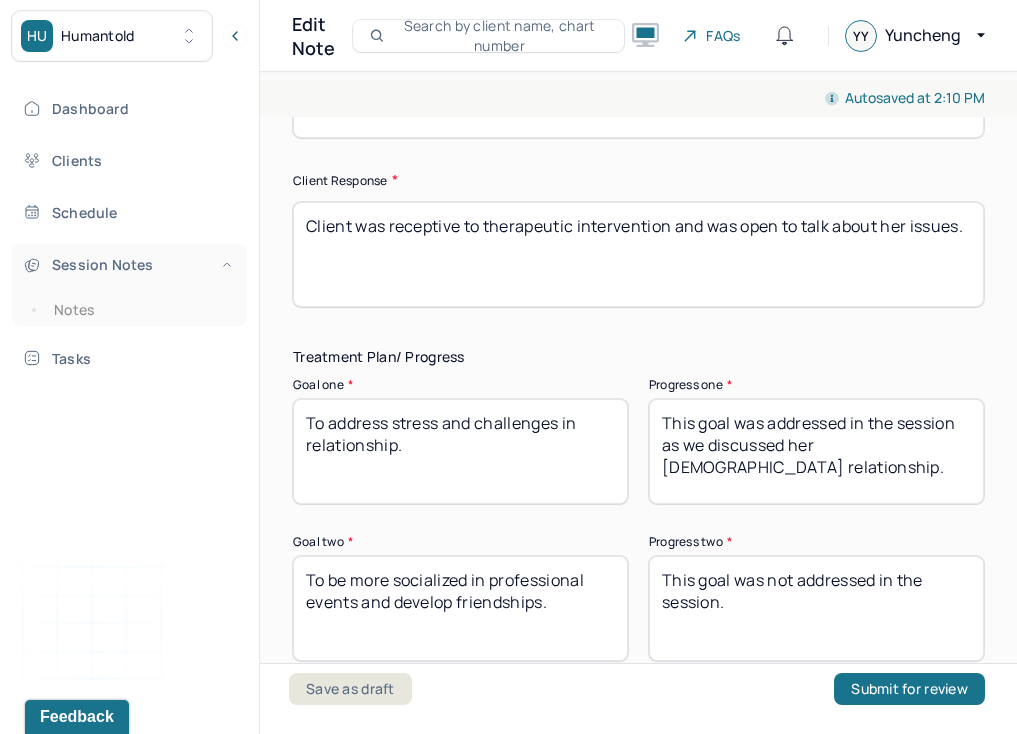 type on "This goal was addressed in the session as we discussed her [DEMOGRAPHIC_DATA] relationship." 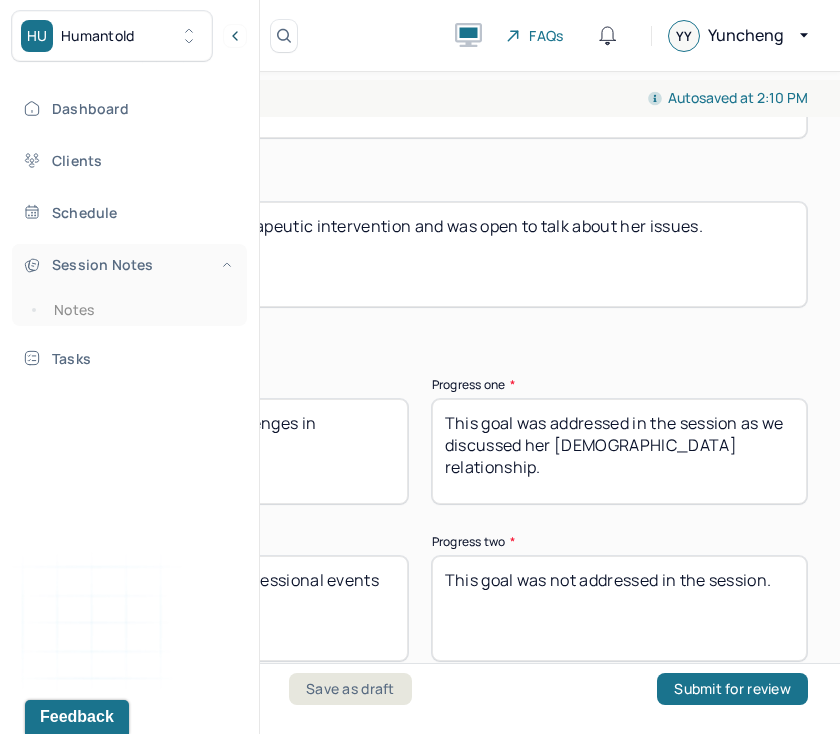 scroll, scrollTop: 3085, scrollLeft: 0, axis: vertical 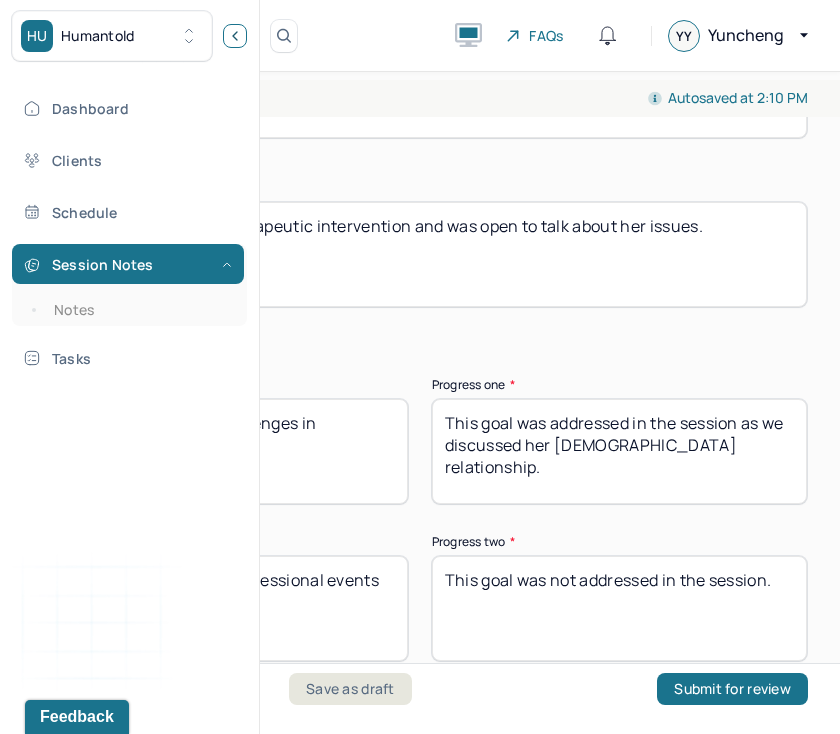 click 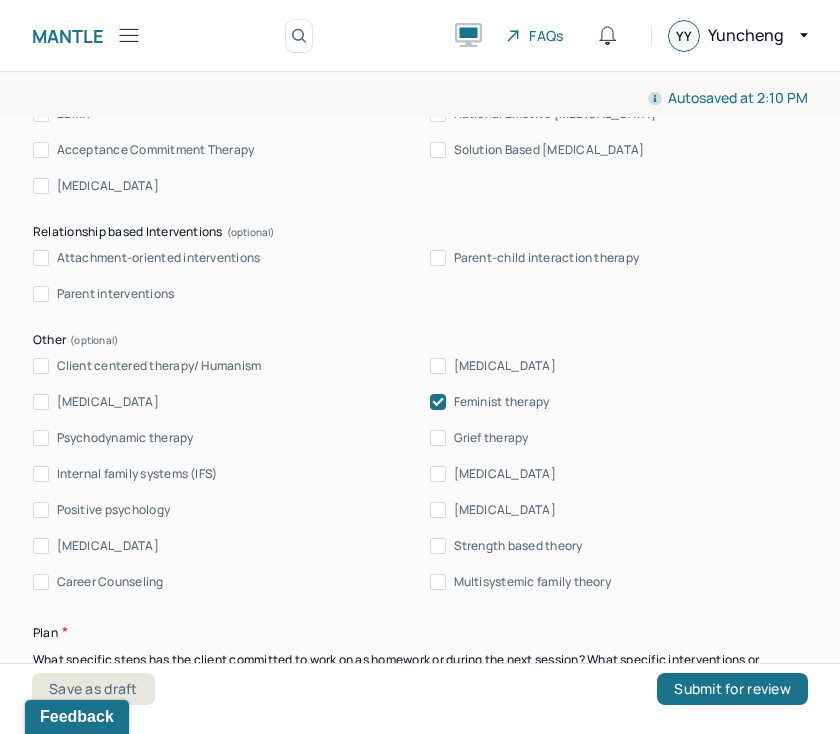 scroll, scrollTop: 2013, scrollLeft: 0, axis: vertical 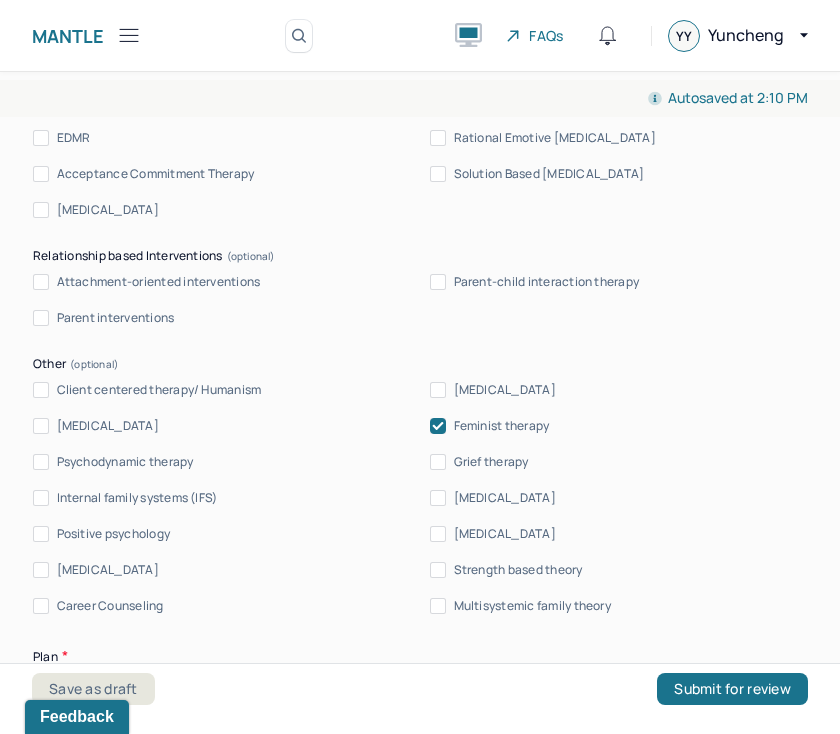 click on "Feminist therapy" at bounding box center [502, 426] 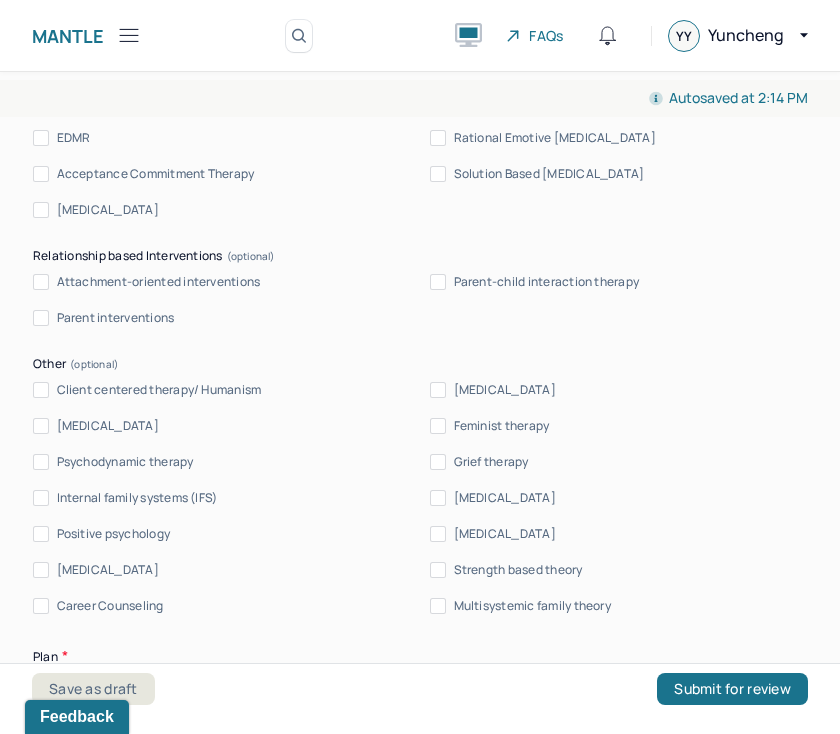 click on "Positive psychology" at bounding box center (114, 534) 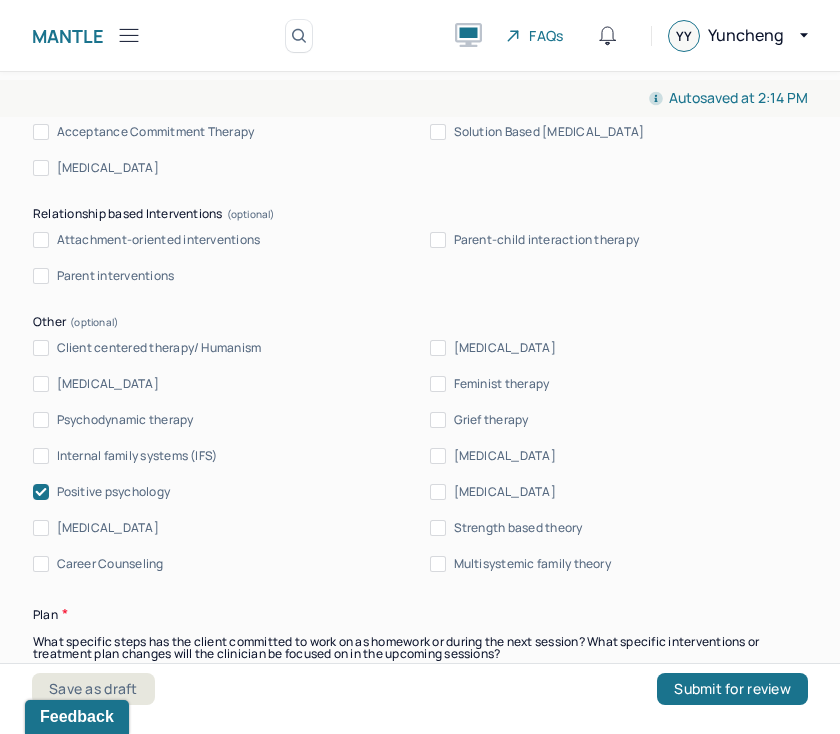 scroll, scrollTop: 2060, scrollLeft: 0, axis: vertical 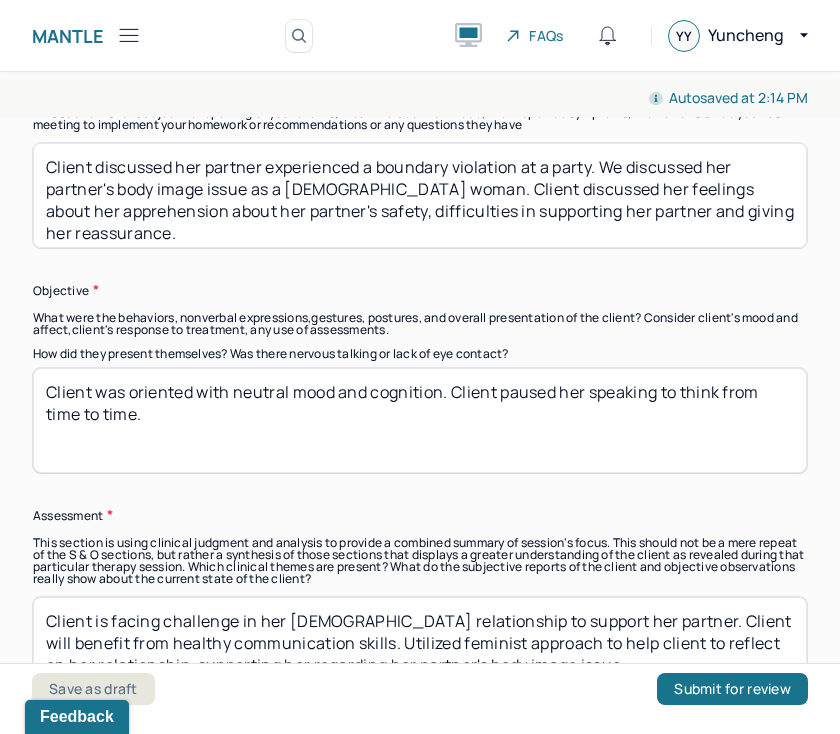 drag, startPoint x: 505, startPoint y: 388, endPoint x: 139, endPoint y: 402, distance: 366.26767 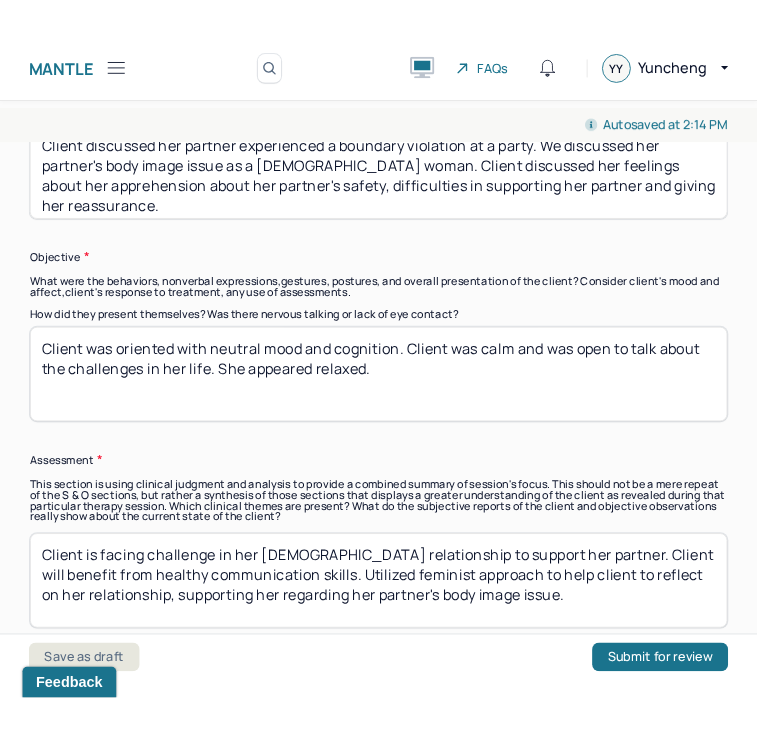 scroll, scrollTop: 1274, scrollLeft: 0, axis: vertical 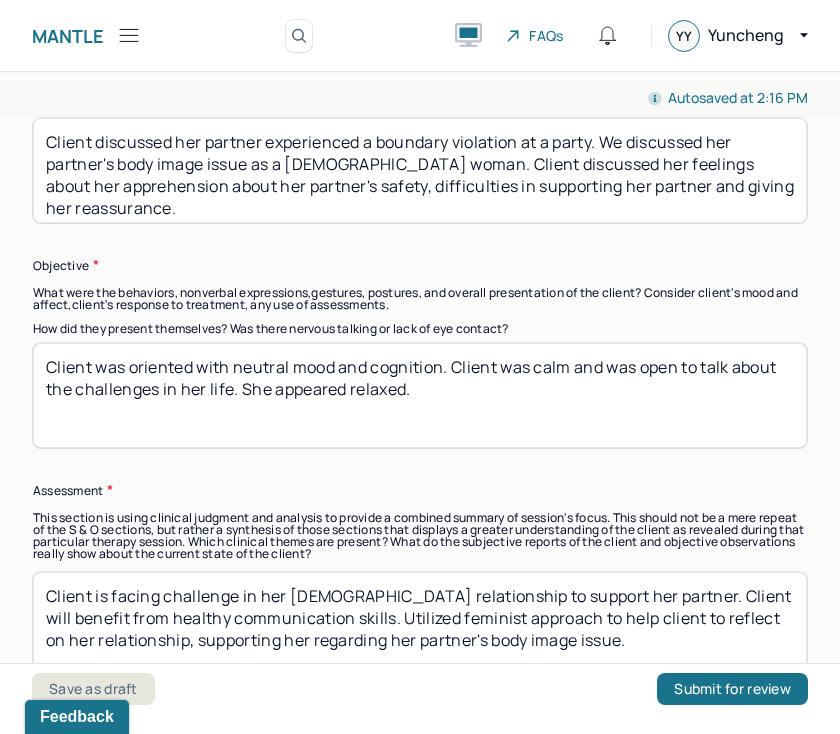 type on "Client was oriented with neutral mood and cognition. Client was calm and was open to talk about the challenges in her life. She appeared relaxed." 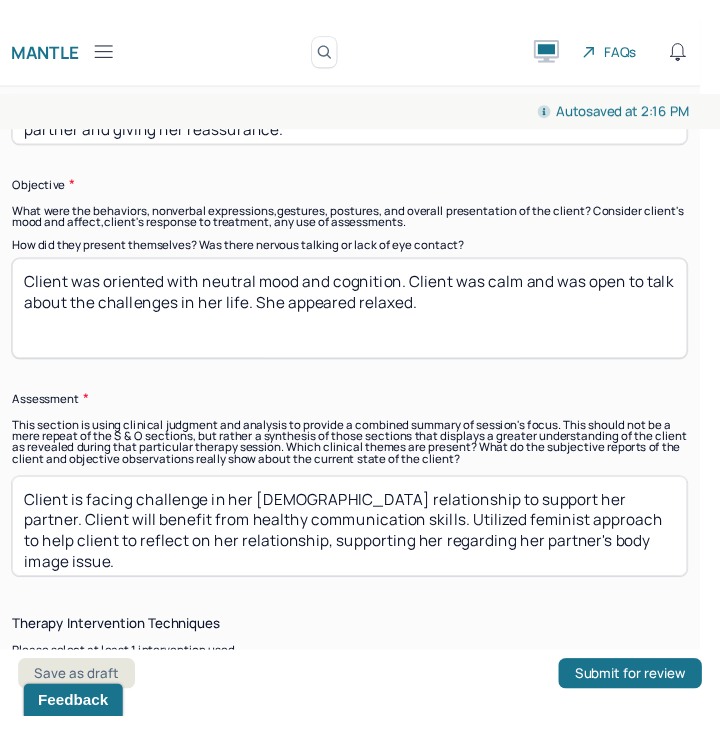 scroll, scrollTop: 1349, scrollLeft: 0, axis: vertical 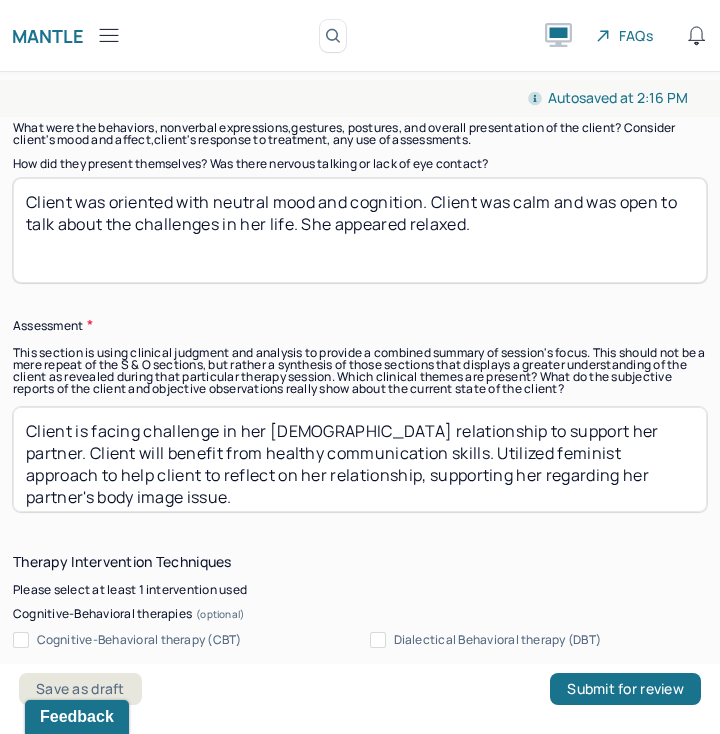 drag, startPoint x: 236, startPoint y: 425, endPoint x: 583, endPoint y: 429, distance: 347.02304 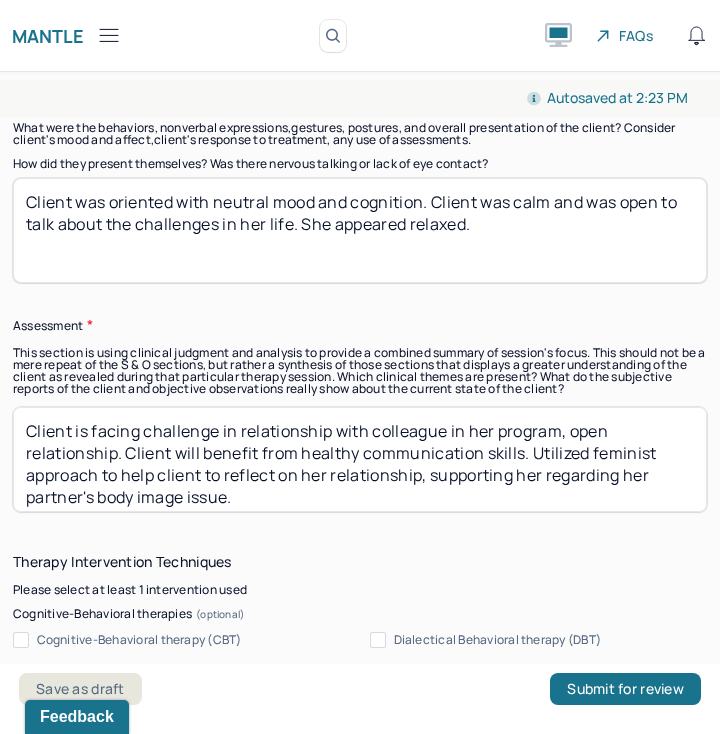 click on "Client is facing challenge in relationship with colleague in her program, open relationship Client will benefit from healthy communication skills. Utilized feminist approach to help client to reflect on her relationship, supporting her regarding her partner's body image issue." at bounding box center [360, 459] 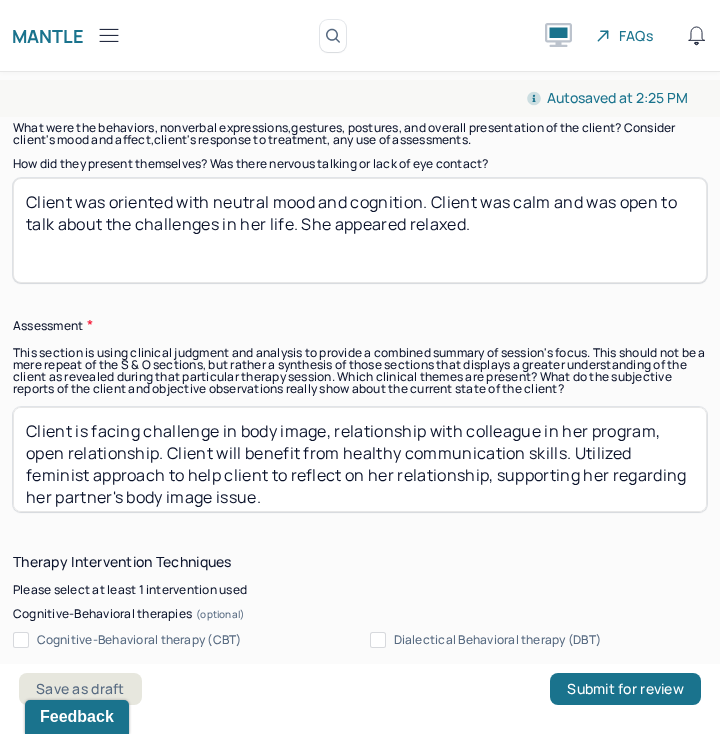 click on "Client is facing challenge in relationship with colleague in her program, open relationship. Client will benefit from healthy communication skills. Utilized feminist approach to help client to reflect on her relationship, supporting her regarding her partner's body image issue." at bounding box center [360, 459] 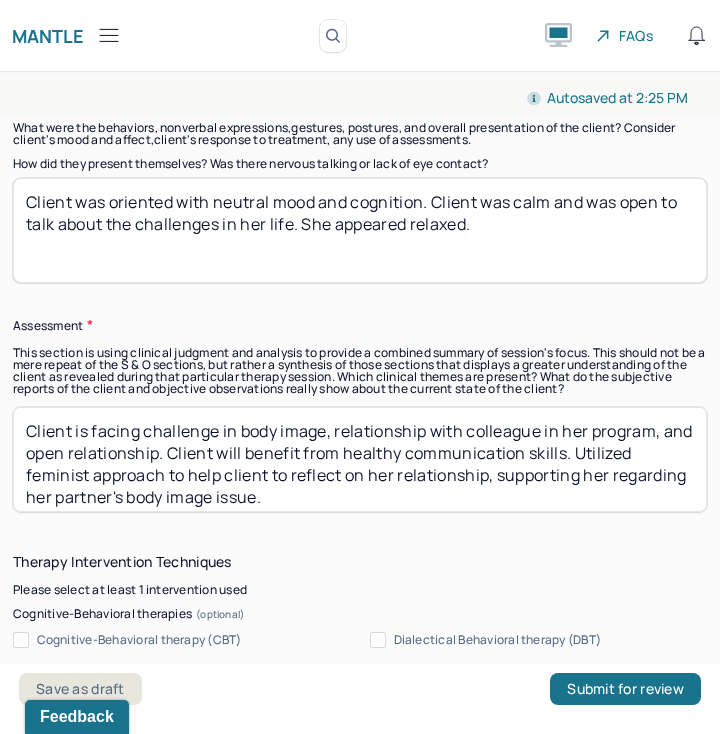 click on "Client is facing challenge in body image, relationship with colleague in her program, open relationship. Client will benefit from healthy communication skills. Utilized feminist approach to help client to reflect on her relationship, supporting her regarding her partner's body image issue." at bounding box center (360, 459) 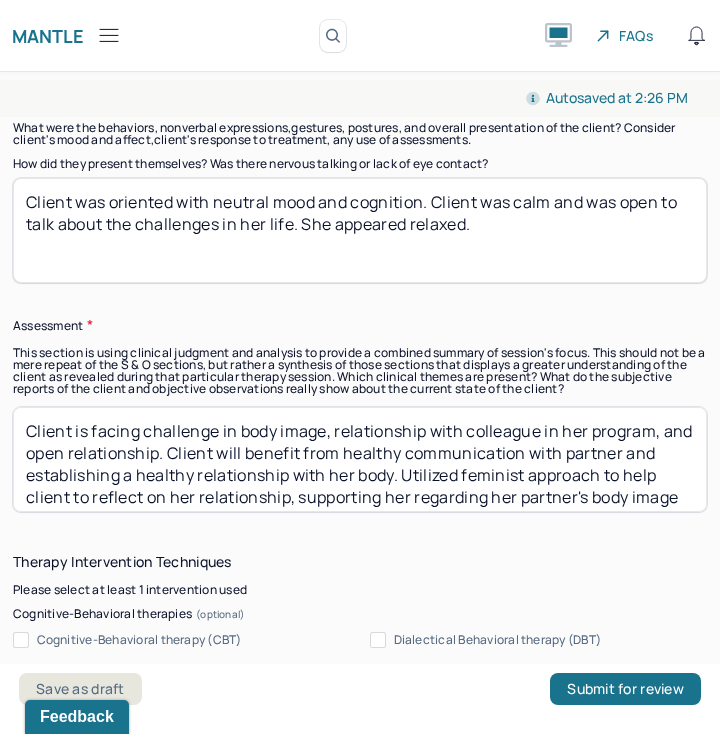 drag, startPoint x: 466, startPoint y: 473, endPoint x: 524, endPoint y: 470, distance: 58.077534 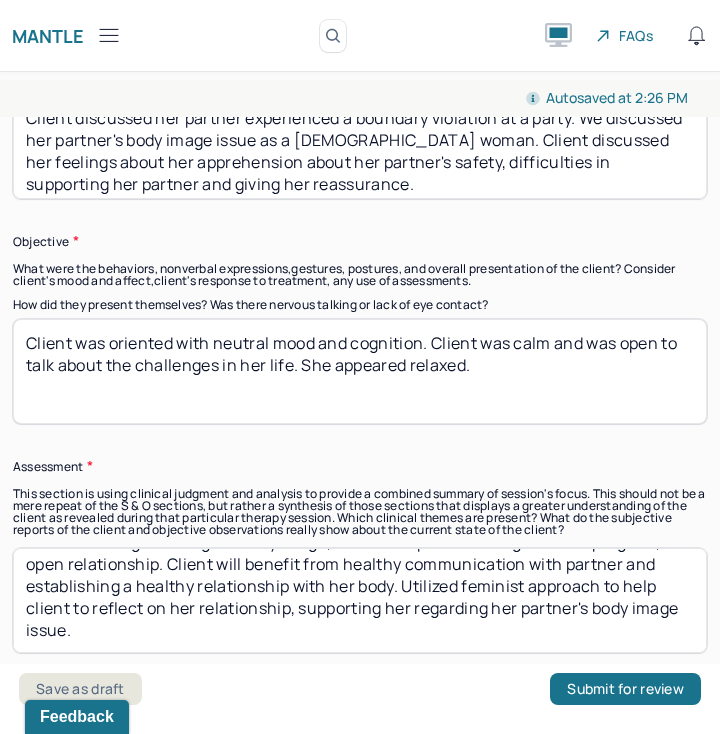 scroll, scrollTop: 1251, scrollLeft: 0, axis: vertical 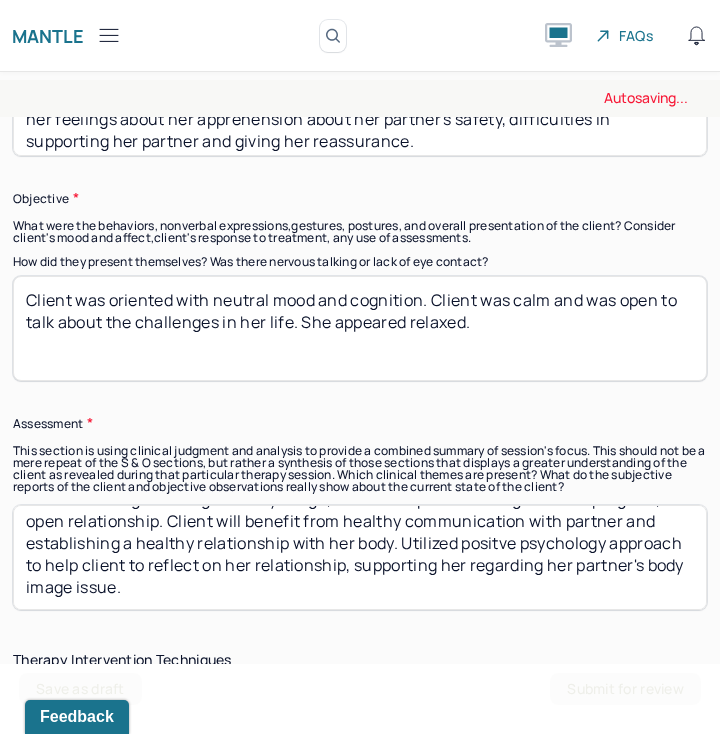 click on "Client is facing challenge in body image, relationship with colleague in her program, and open relationship. Client will benefit from healthy communication with partner and establishing a healthy relationship with her body. Utilized feminist approach to help client to reflect on her relationship, supporting her regarding her partner's body image issue." at bounding box center (360, 557) 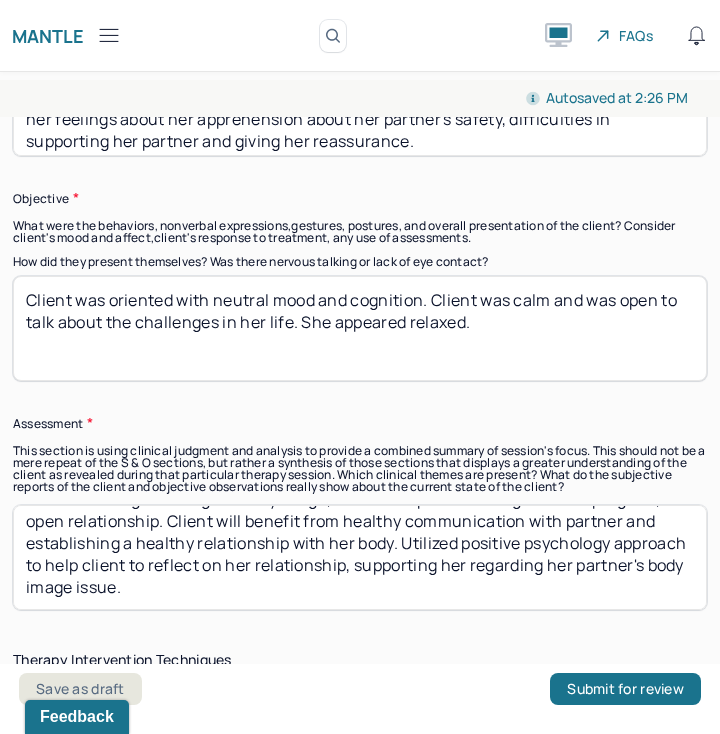 click on "Client is facing challenge in body image, relationship with colleague in her program, and open relationship. Client will benefit from healthy communication with partner and establishing a healthy relationship with her body. Utilized positive psychology approach to help client to reflect on her relationship, supporting her regarding her partner's body image issue." at bounding box center (360, 557) 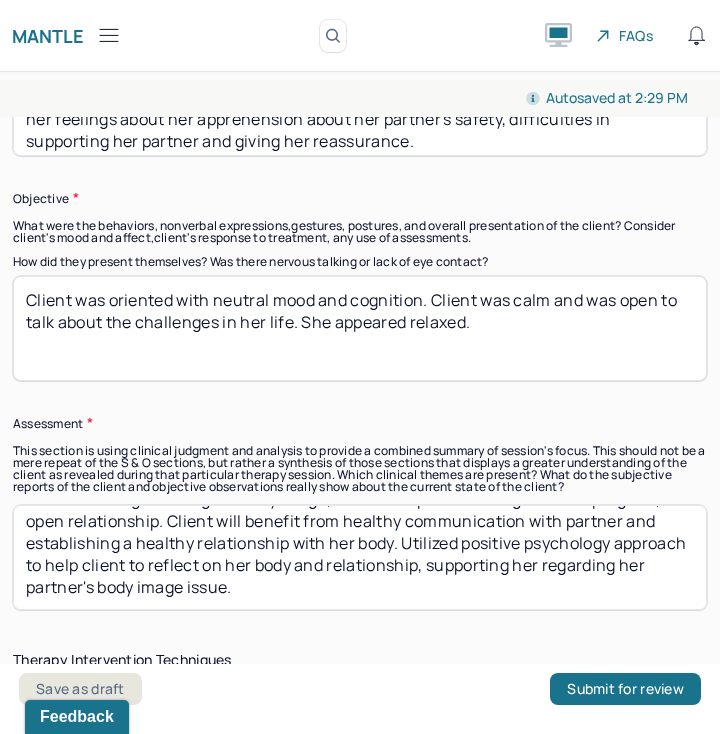 drag, startPoint x: 295, startPoint y: 557, endPoint x: 299, endPoint y: 578, distance: 21.377558 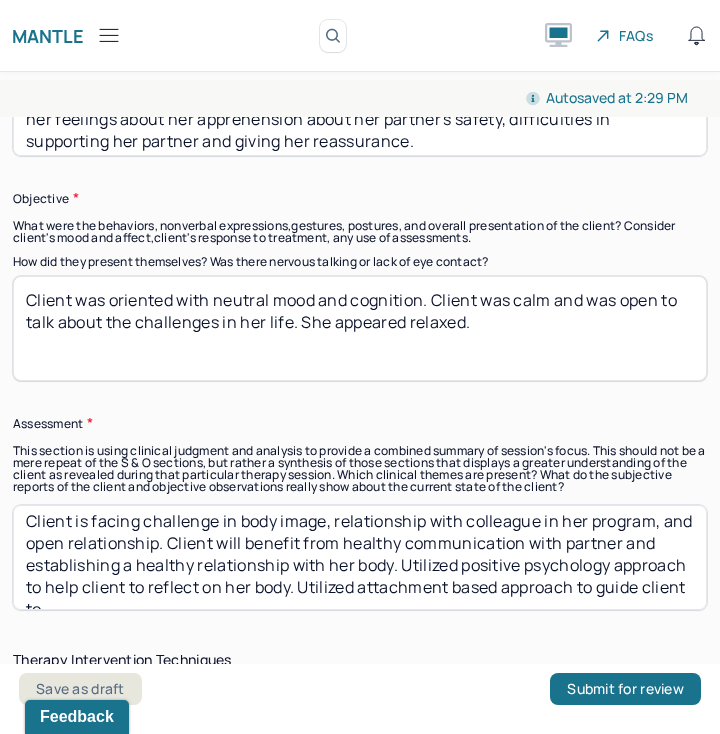 scroll, scrollTop: 30, scrollLeft: 0, axis: vertical 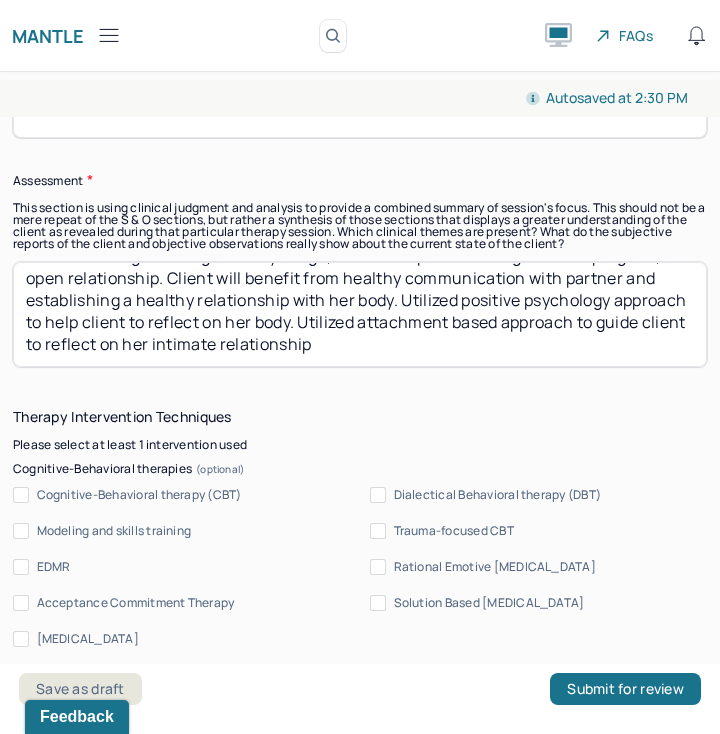 click on "Client is facing challenge in body image, relationship with colleague in her program, and open relationship. Client will benefit from healthy communication with partner and establishing a healthy relationship with her body. Utilized positive psychology approach to help client to reflect on her body. Utilized attachment based approach to guide client to reflect on her intimate relationship" at bounding box center [360, 314] 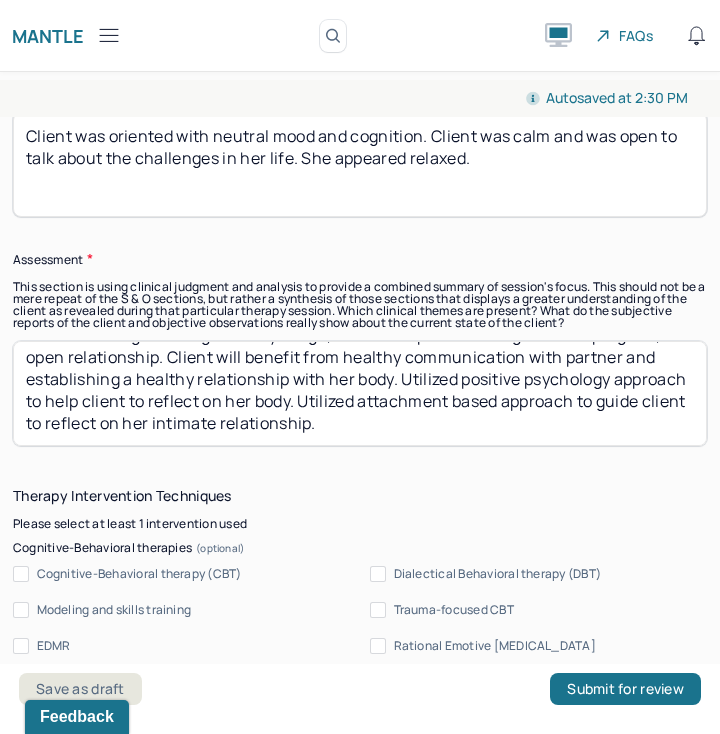 scroll, scrollTop: 1410, scrollLeft: 0, axis: vertical 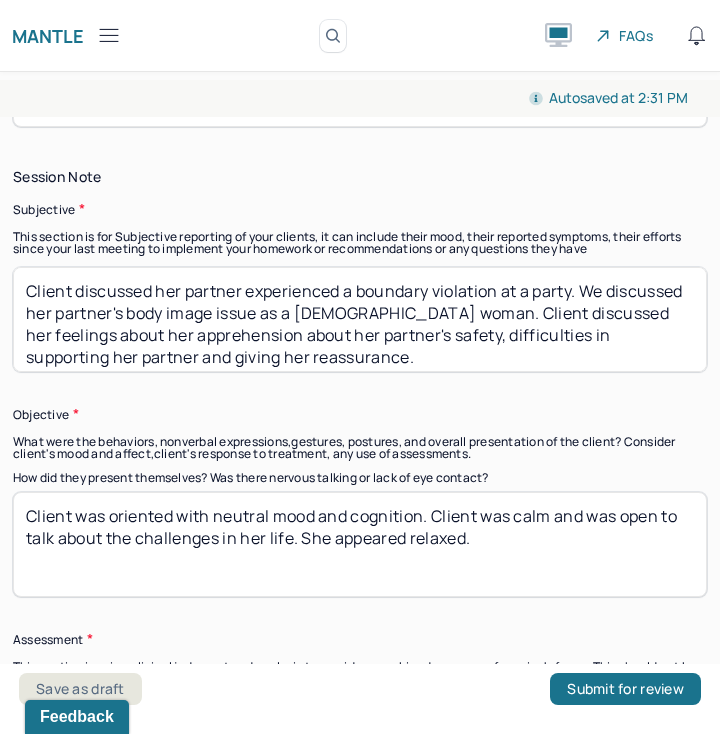 type on "Client is facing challenge in body image, relationship with colleague in her program, and open relationship. Client will benefit from healthy communication with partner and establishing a healthy relationship with her body. Utilized positive psychology approach to help client to reflect on her body. Utilized attachment based approach to guide client to reflect on her intimate relationship." 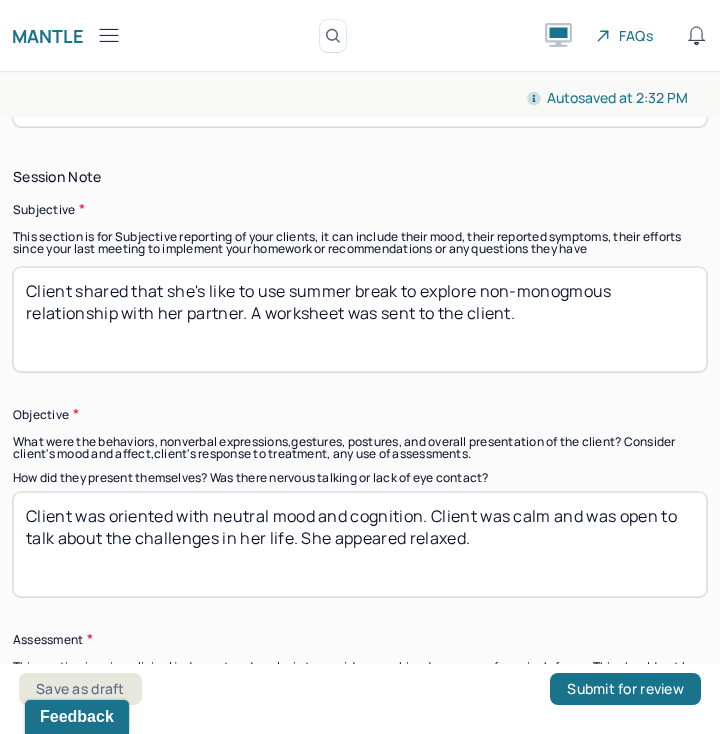 click on "Client shared that she's like to use summer break to explore" at bounding box center [360, 319] 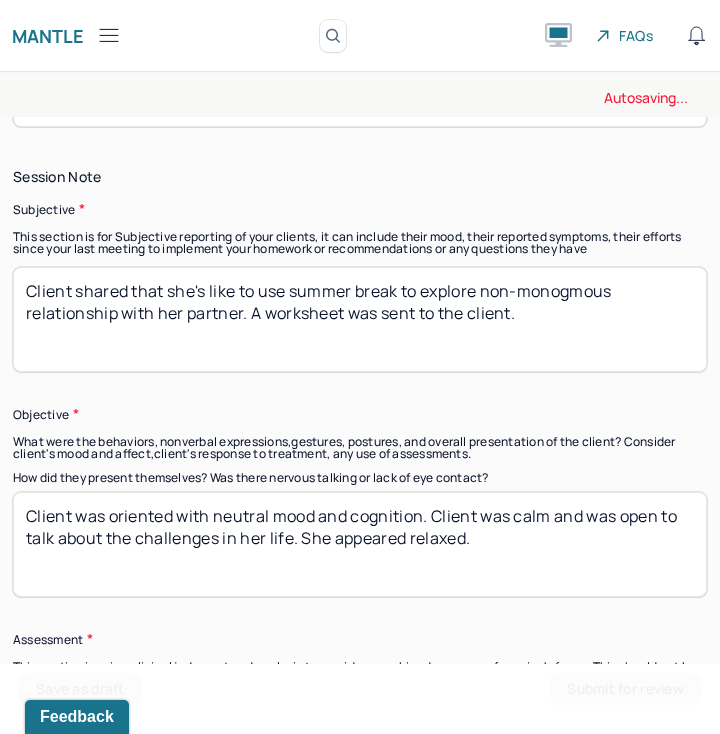 click on "Client shared that she's like to use summer break to explore" at bounding box center [360, 319] 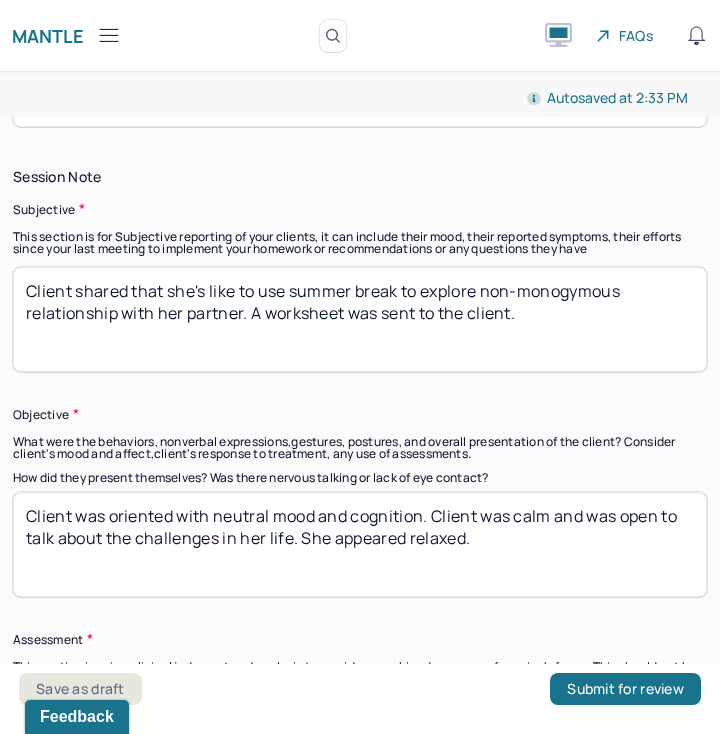 click on "Client shared that she's like to use summer break to explore non-monogmous relationship with her partner. A worksheet was sent to the client." at bounding box center (360, 319) 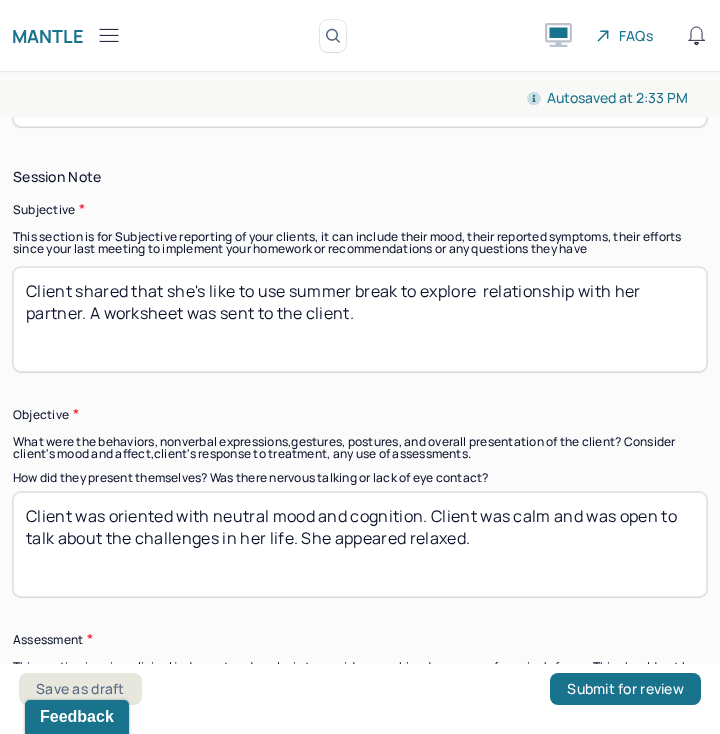 paste on "non-monogamous" 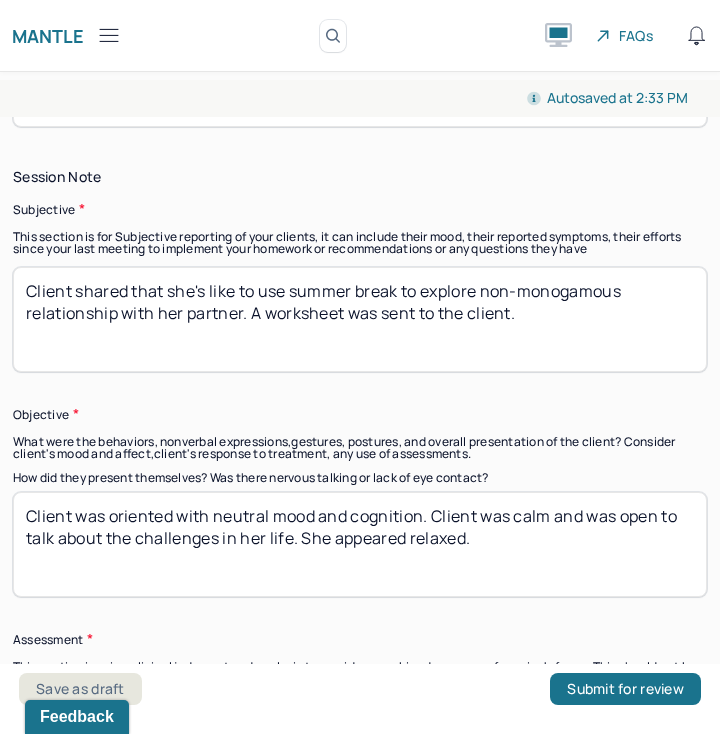 click on "Client shared that she's like to use summer break to explore non-monogamous relationship with her partner. A worksheet was sent to the client." at bounding box center [360, 319] 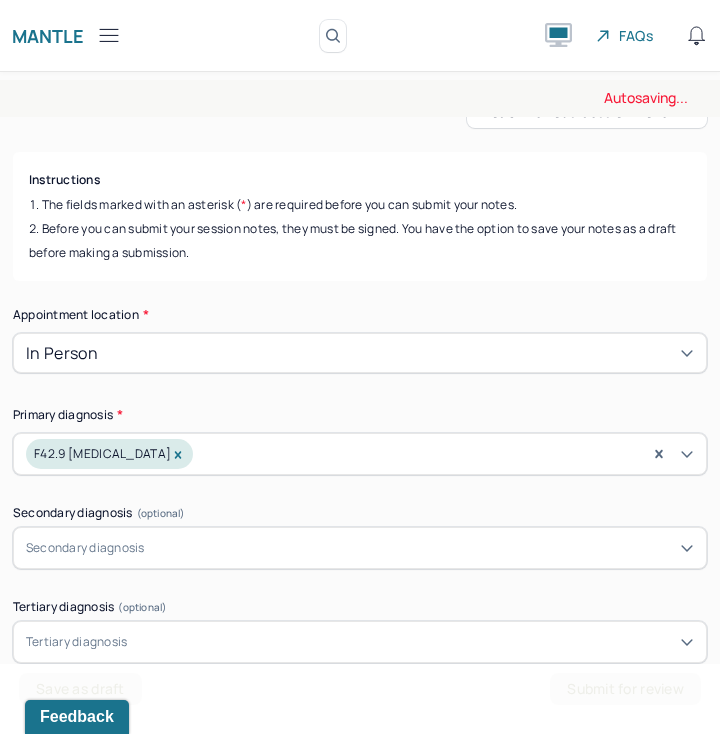 scroll, scrollTop: 0, scrollLeft: 0, axis: both 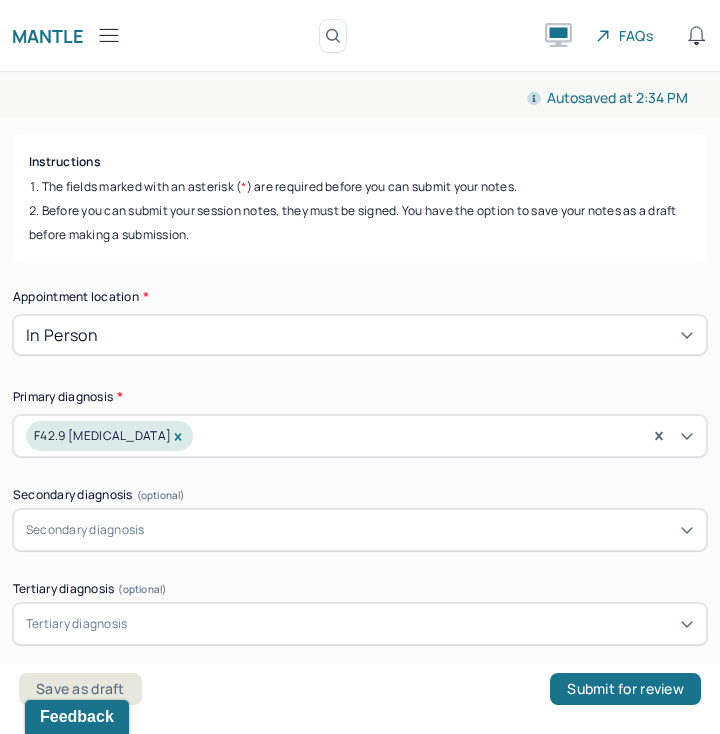 type on "Client shared that she's like to use summer break to explore non-monogamous relationship with her partner. A worksheet was sent to the client. Client discussed a relational [MEDICAL_DATA] with a person from her PhD program. We discussed her body image and her relationship with her body and food." 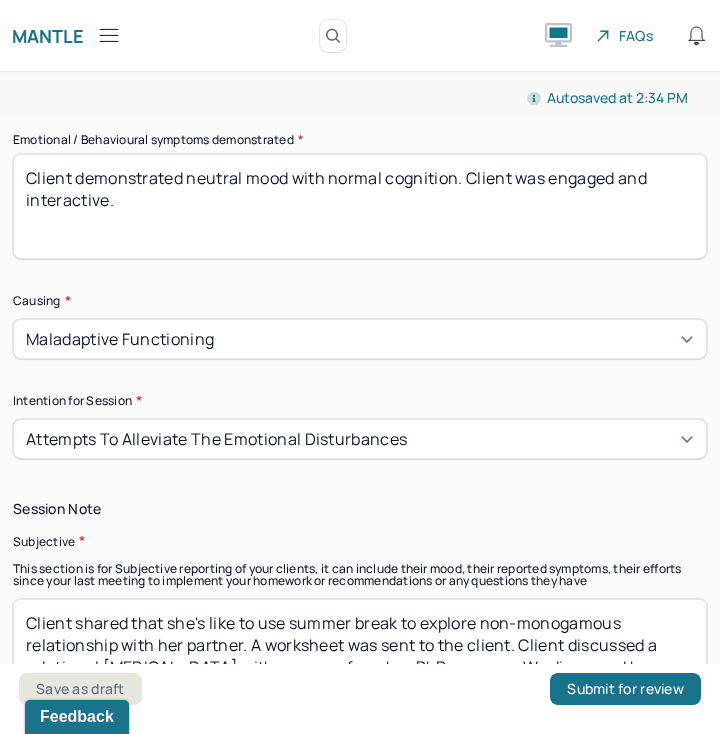 scroll, scrollTop: 742, scrollLeft: 0, axis: vertical 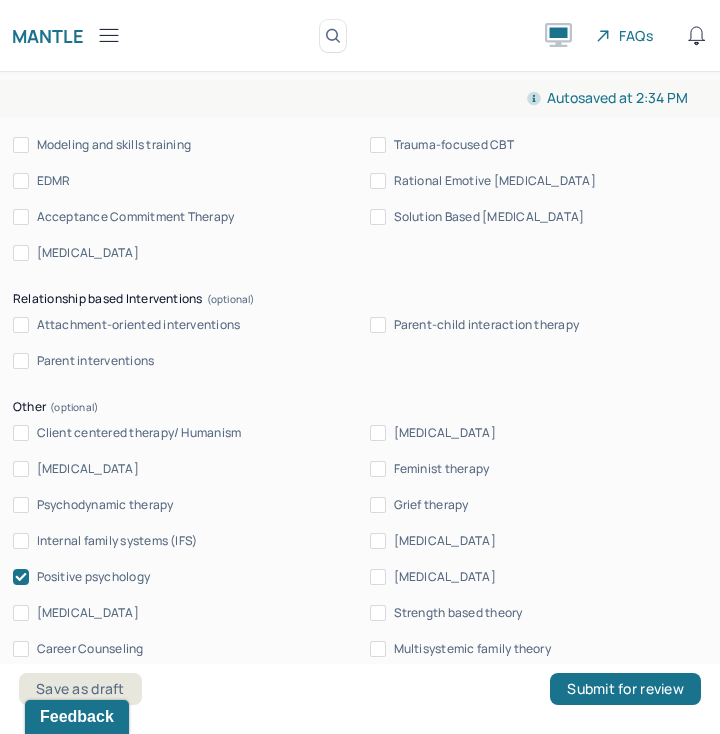 click on "Attachment-oriented interventions" at bounding box center [139, 325] 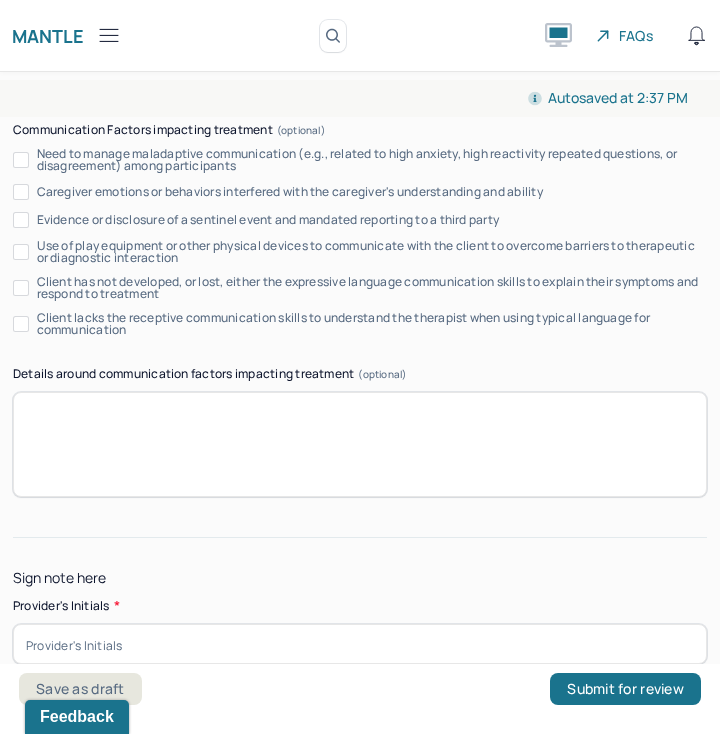 scroll, scrollTop: 4202, scrollLeft: 0, axis: vertical 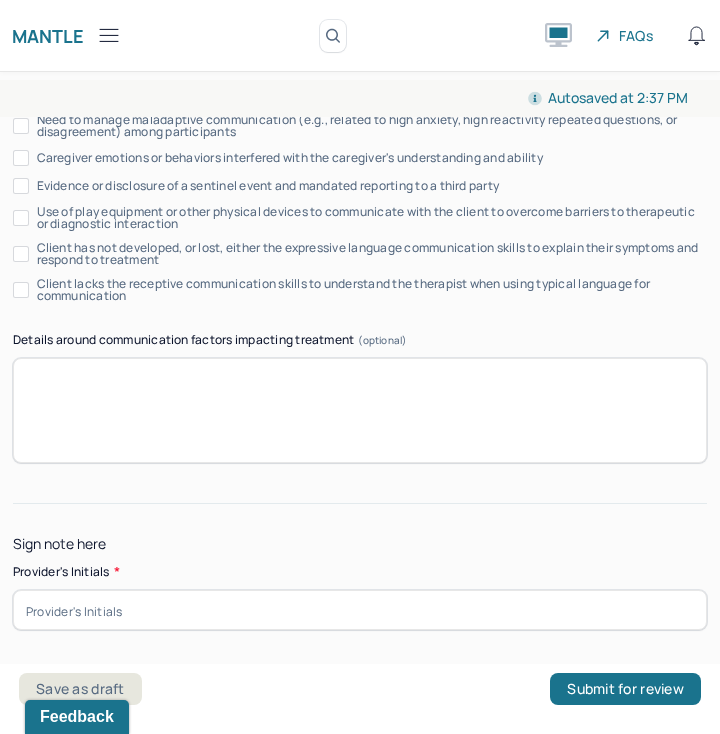 click at bounding box center (360, 610) 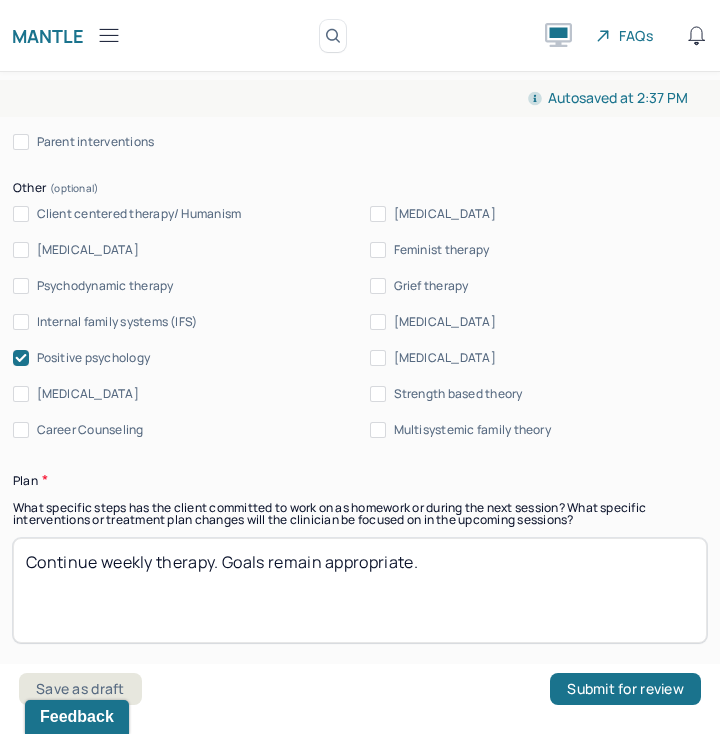scroll, scrollTop: 2812, scrollLeft: 0, axis: vertical 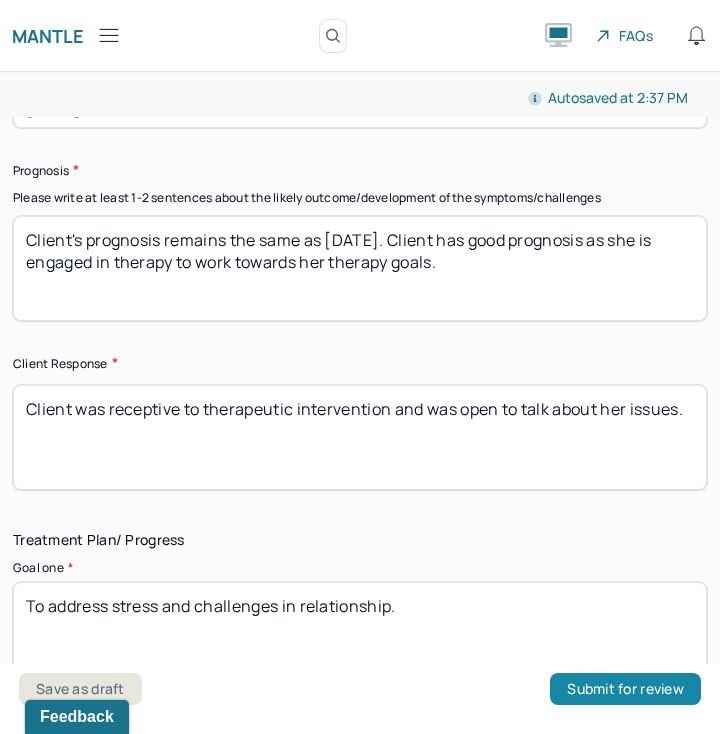 type on "YY" 